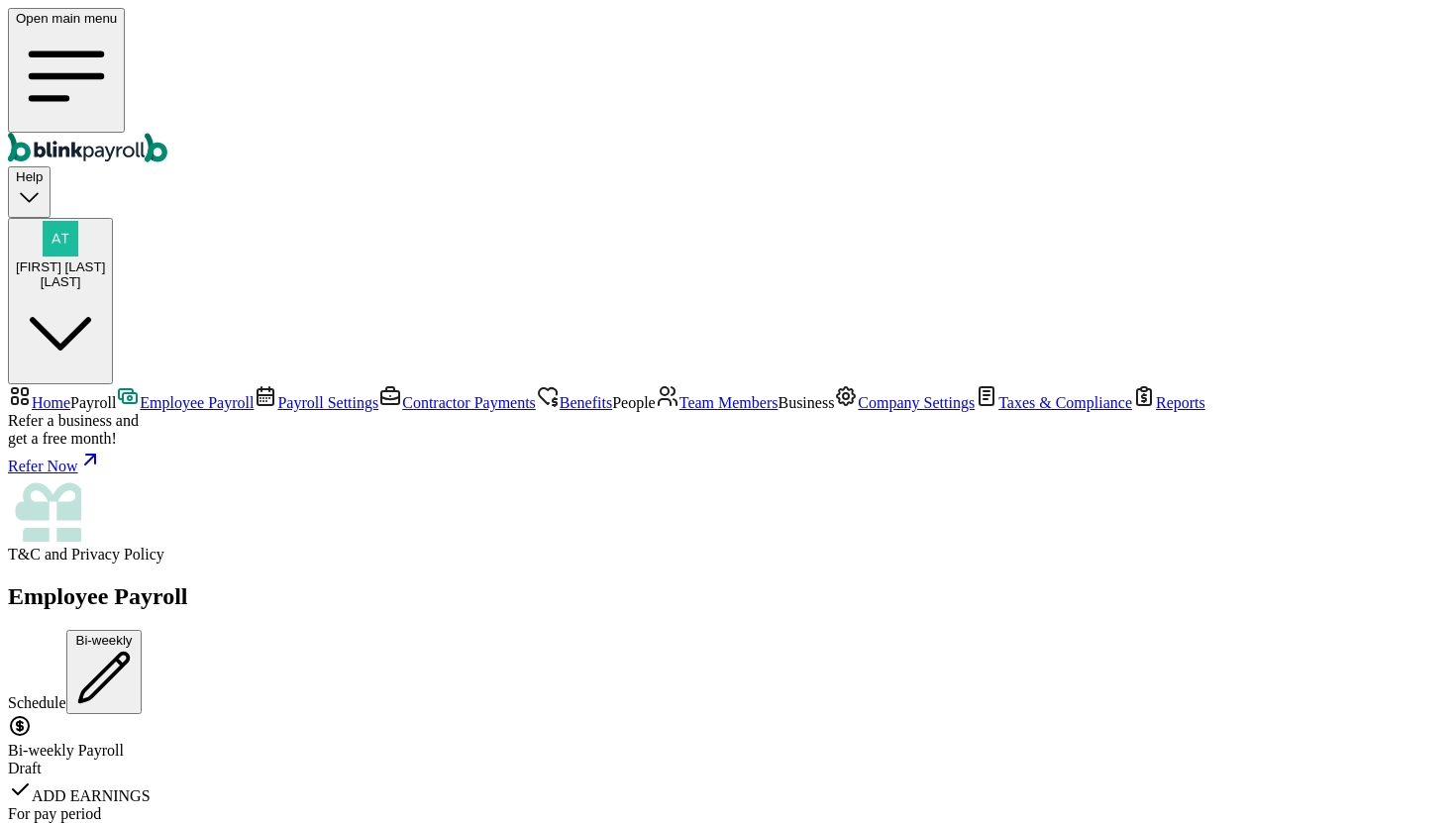 scroll, scrollTop: 0, scrollLeft: 0, axis: both 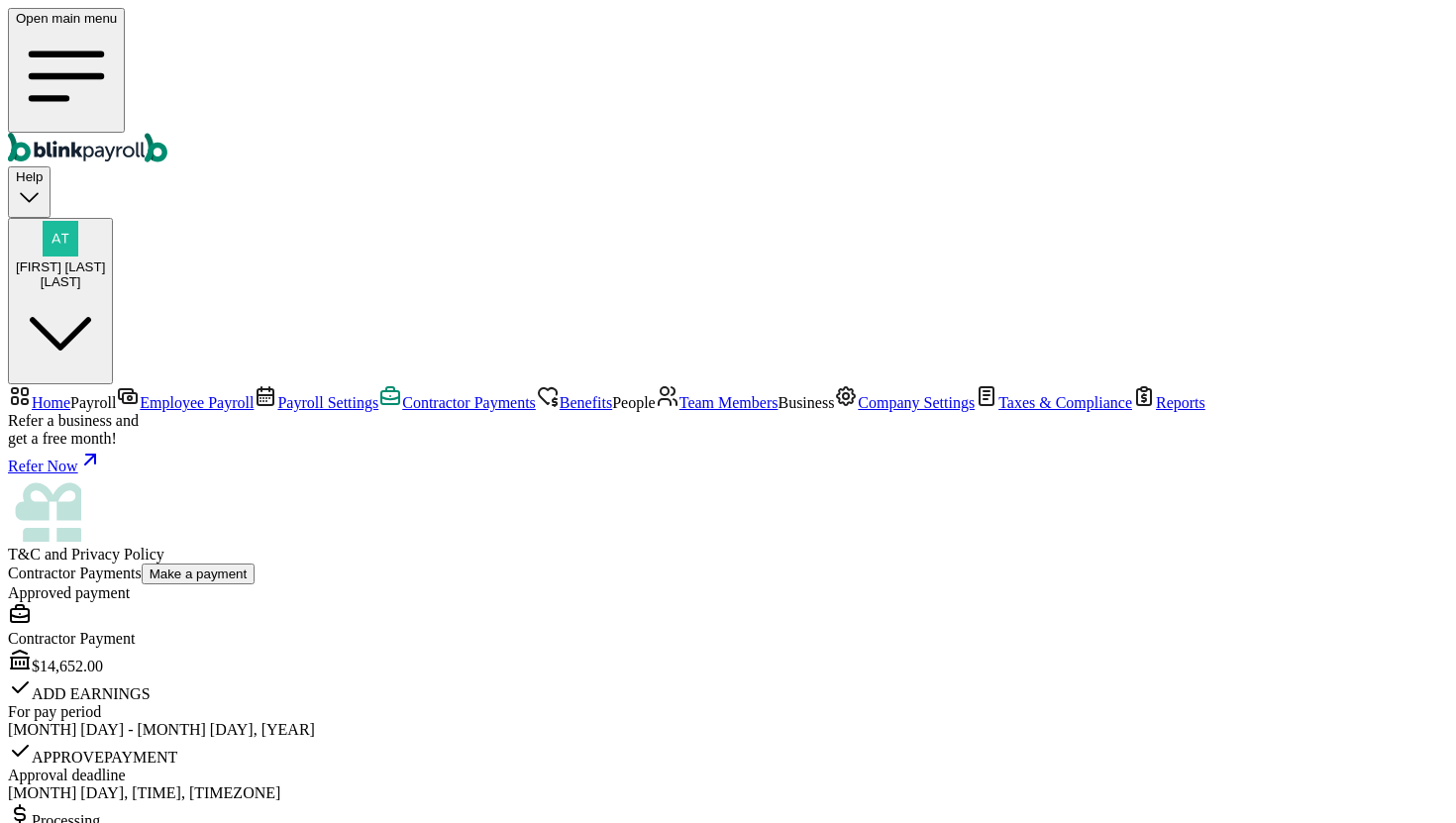 click on "Make a payment" at bounding box center (198, 573) 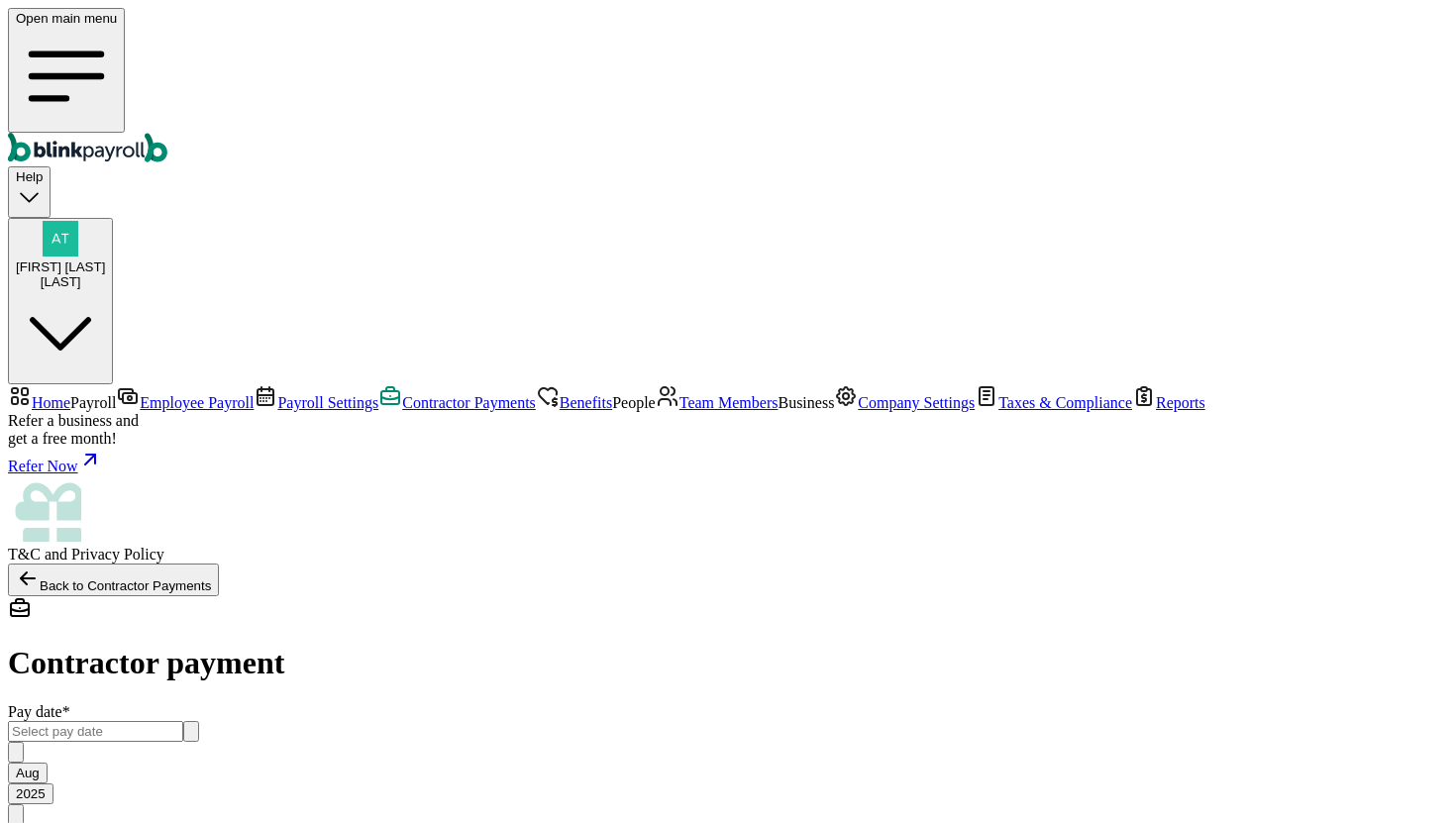 scroll, scrollTop: 0, scrollLeft: 0, axis: both 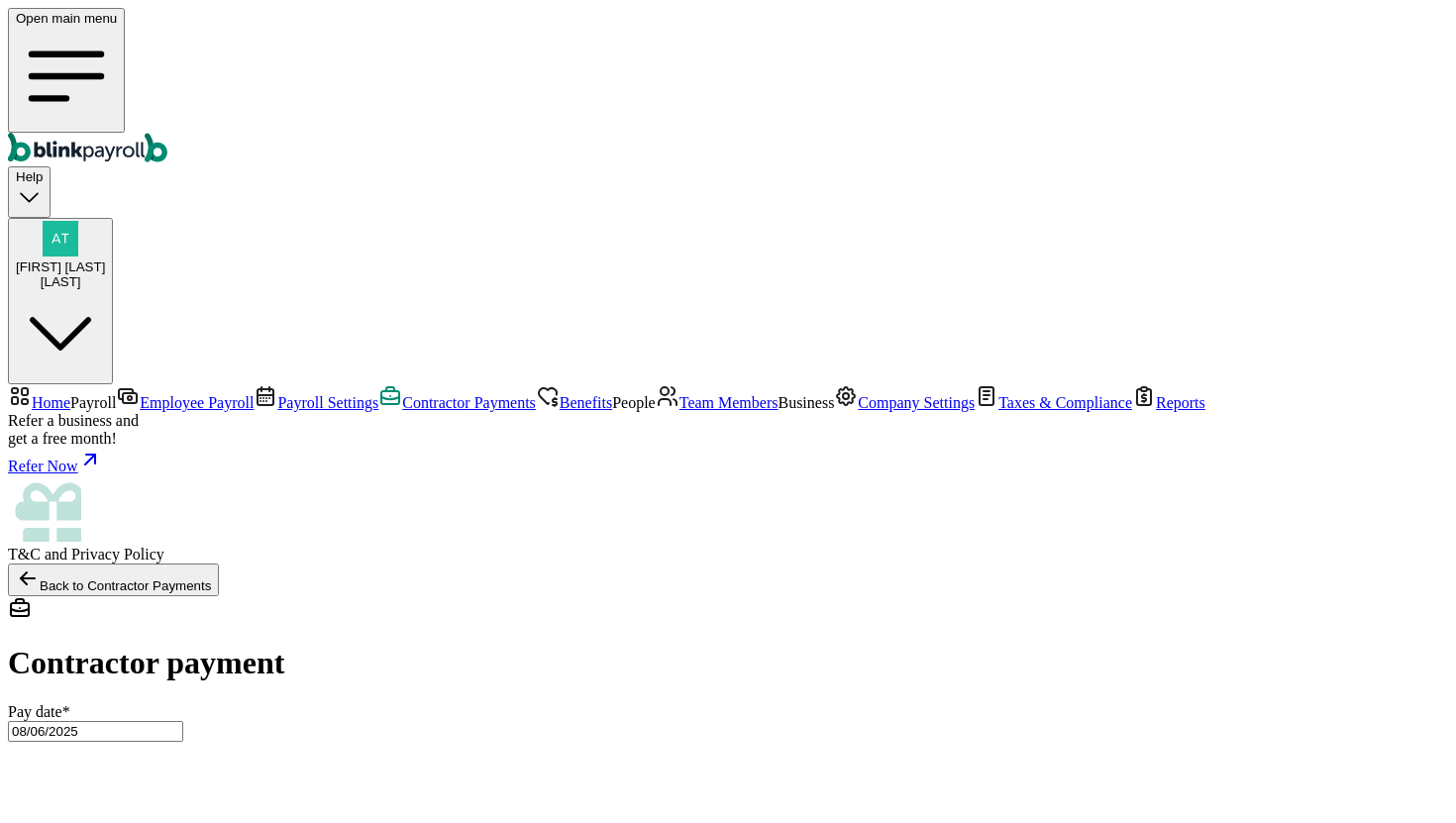 click on "Pay date  * 08/06/2025 Aug 2025 Mon Tue Wed Thu Fri Sat Sun 28 29 30 31 1 2 3 4 5 6 7 8 9 10 11 12 13 14 15 16 17 18 19 20 21 22 23 24 25 26 27 28 29 30 31 1 2 3 4 5 6 7" at bounding box center (728, 1573) 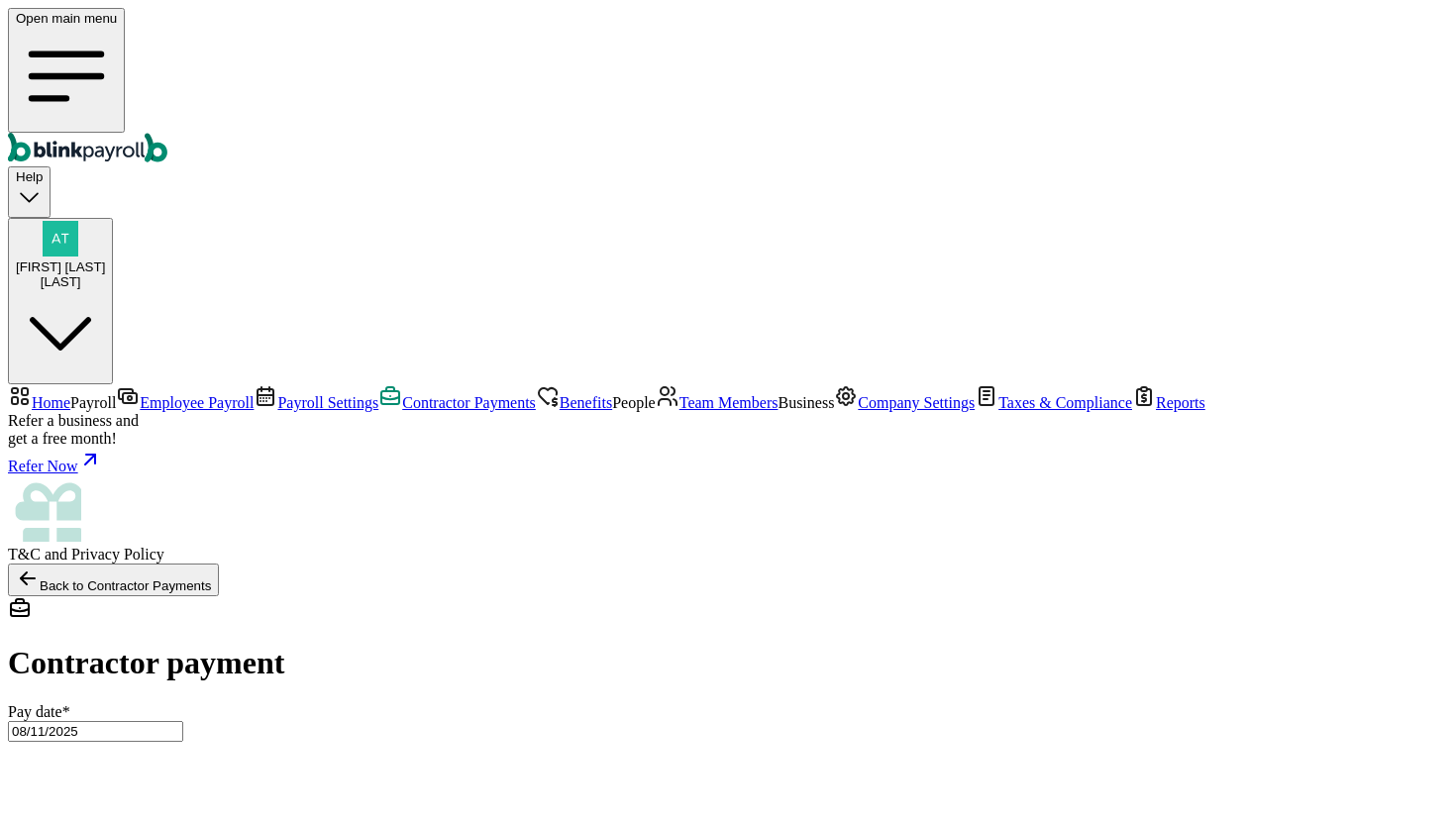 click on "08/11/2025" at bounding box center (95, 731) 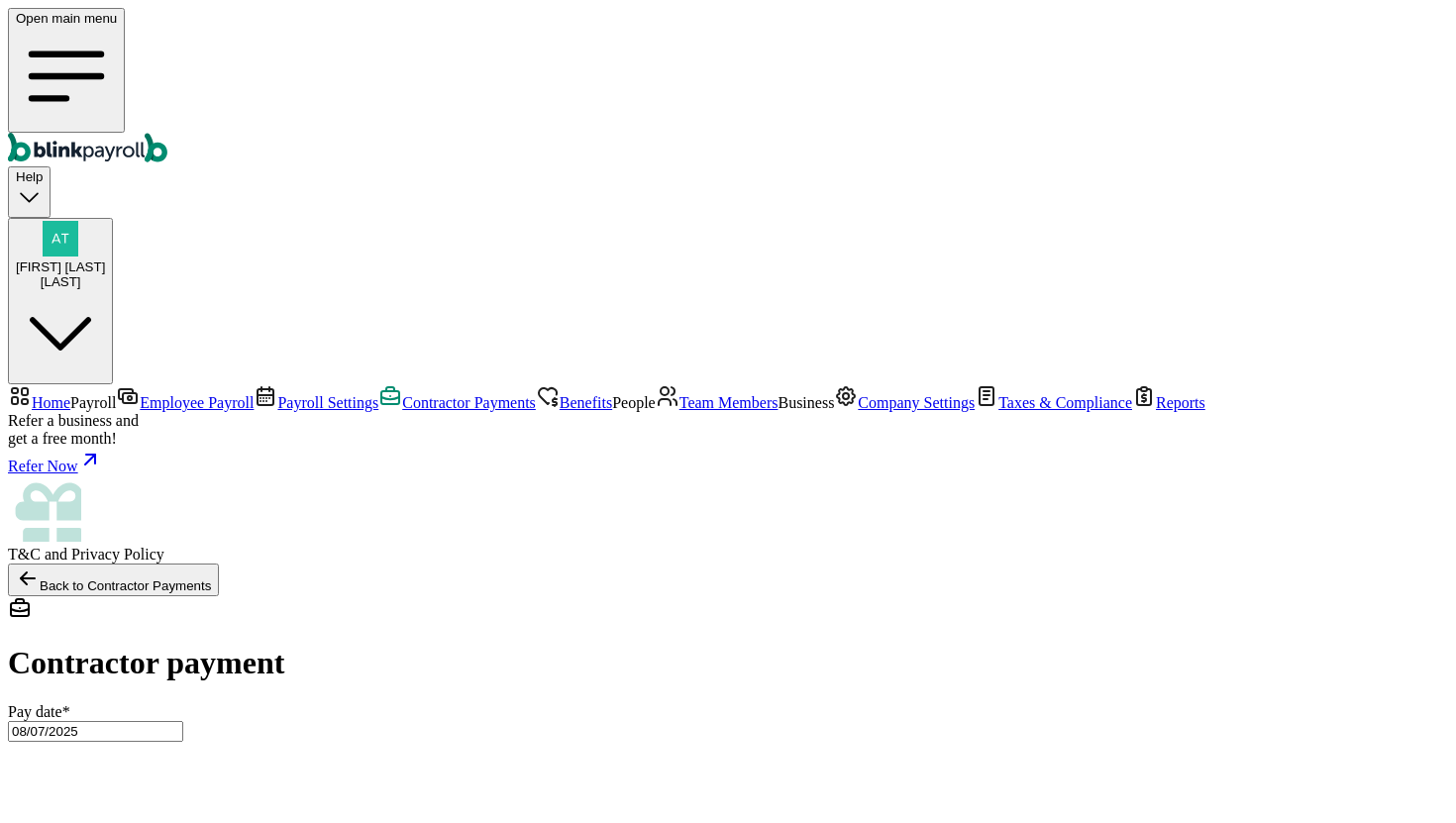 click on "08/07/2025" at bounding box center (95, 731) 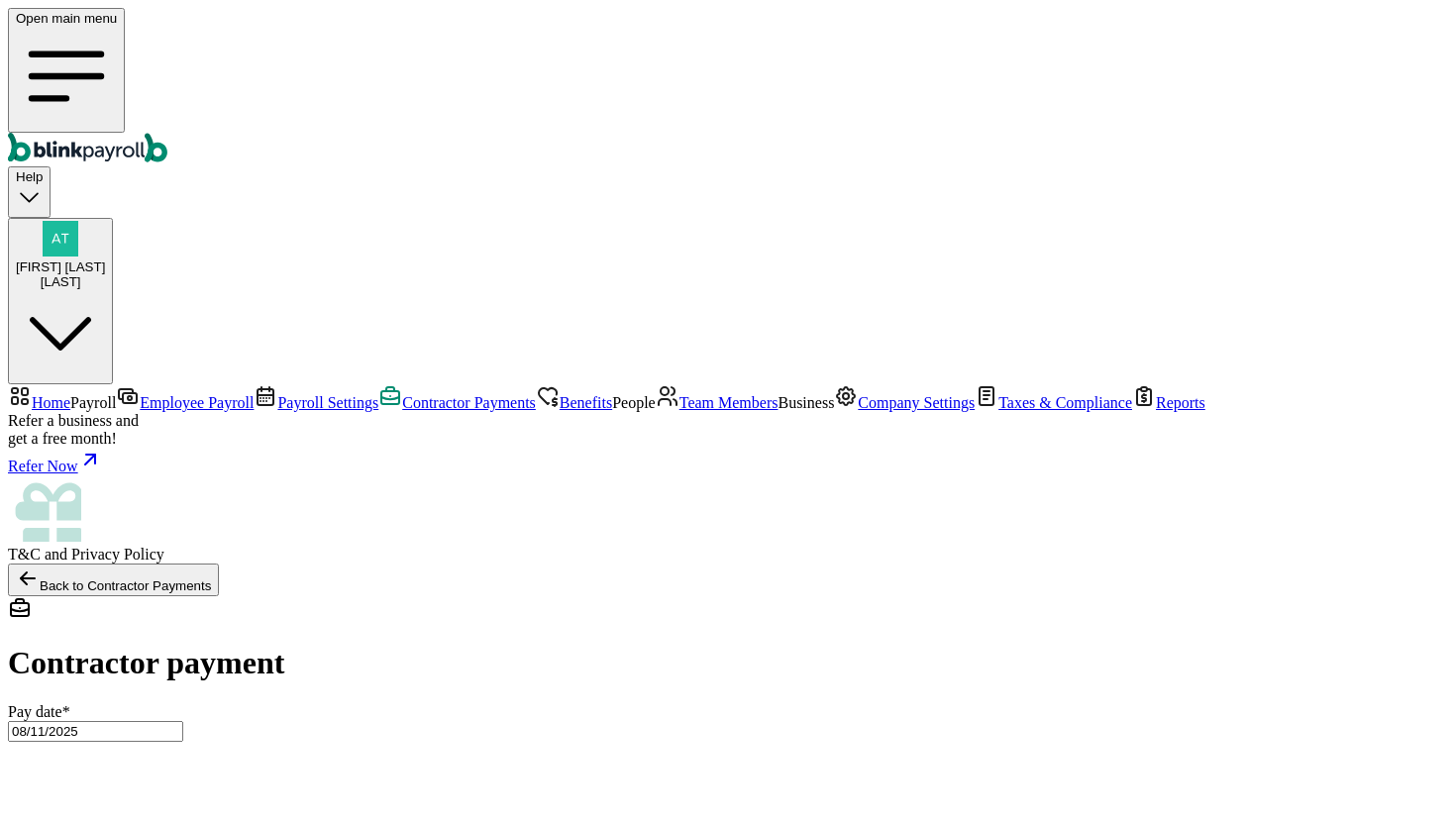 click on "08/11/2025" at bounding box center (95, 731) 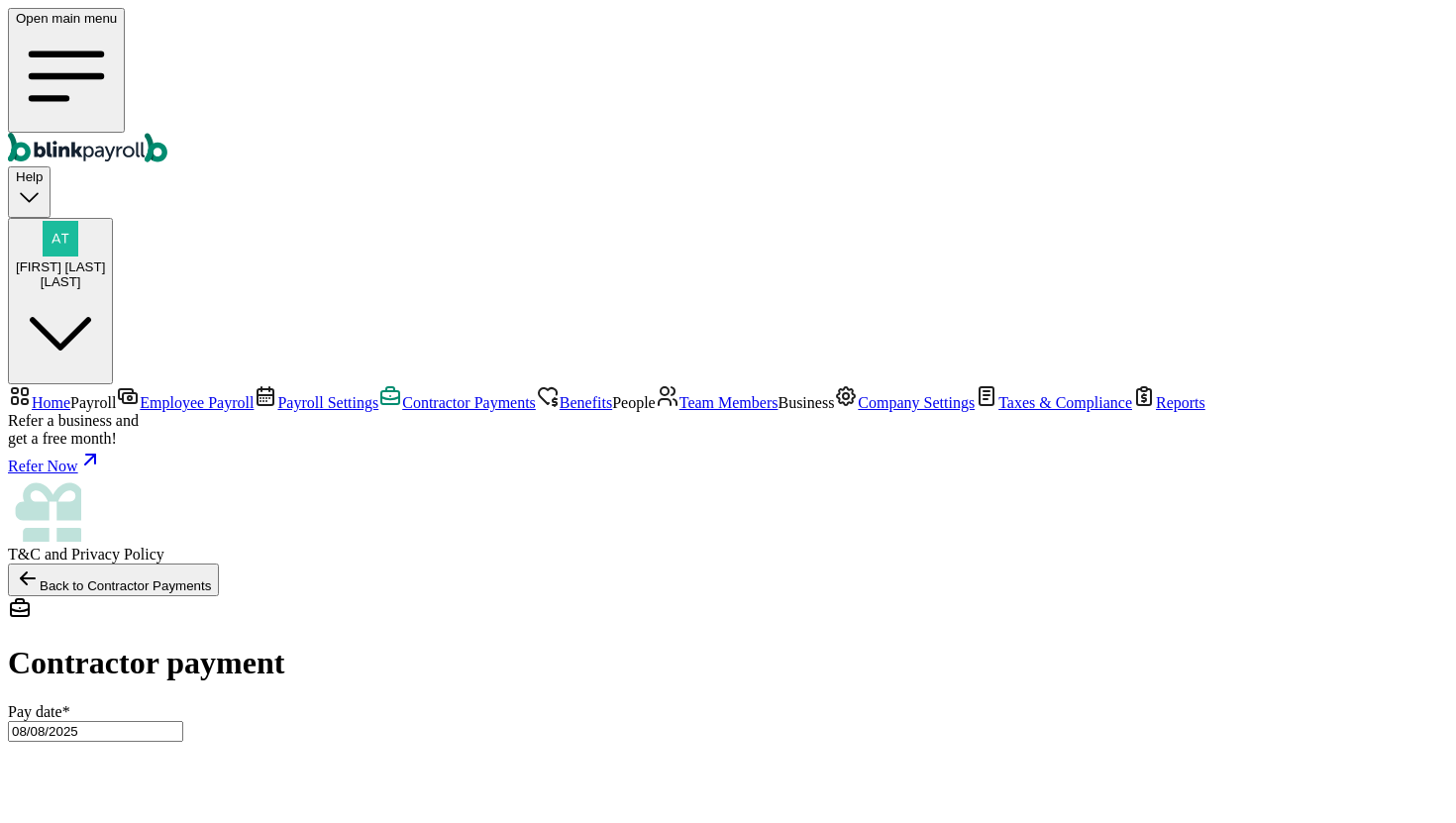click on "08/08/2025" at bounding box center (95, 731) 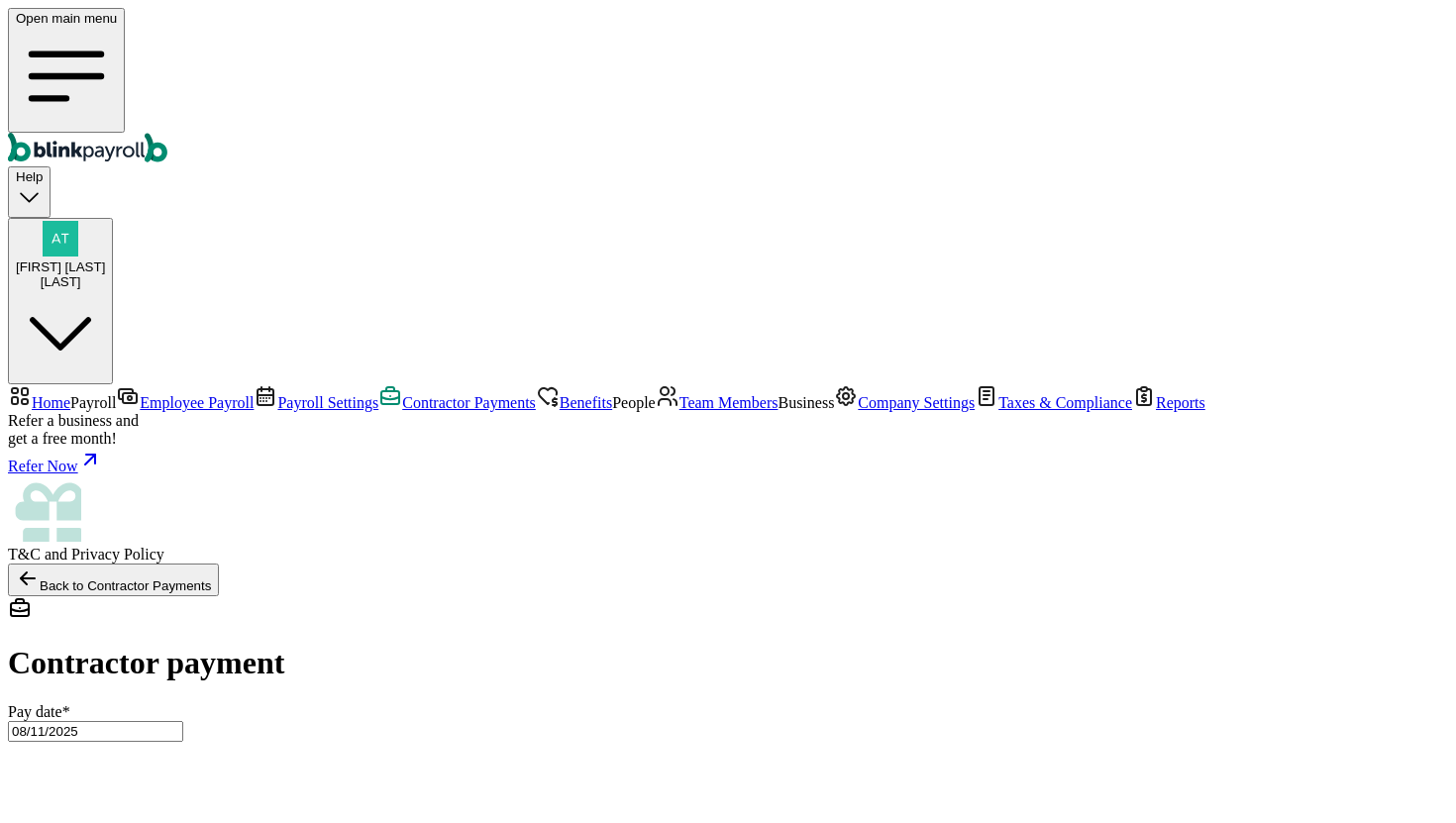 click on "Please provide the hours worked and any other pay details for each contractor to record the payment" at bounding box center [728, 4354] 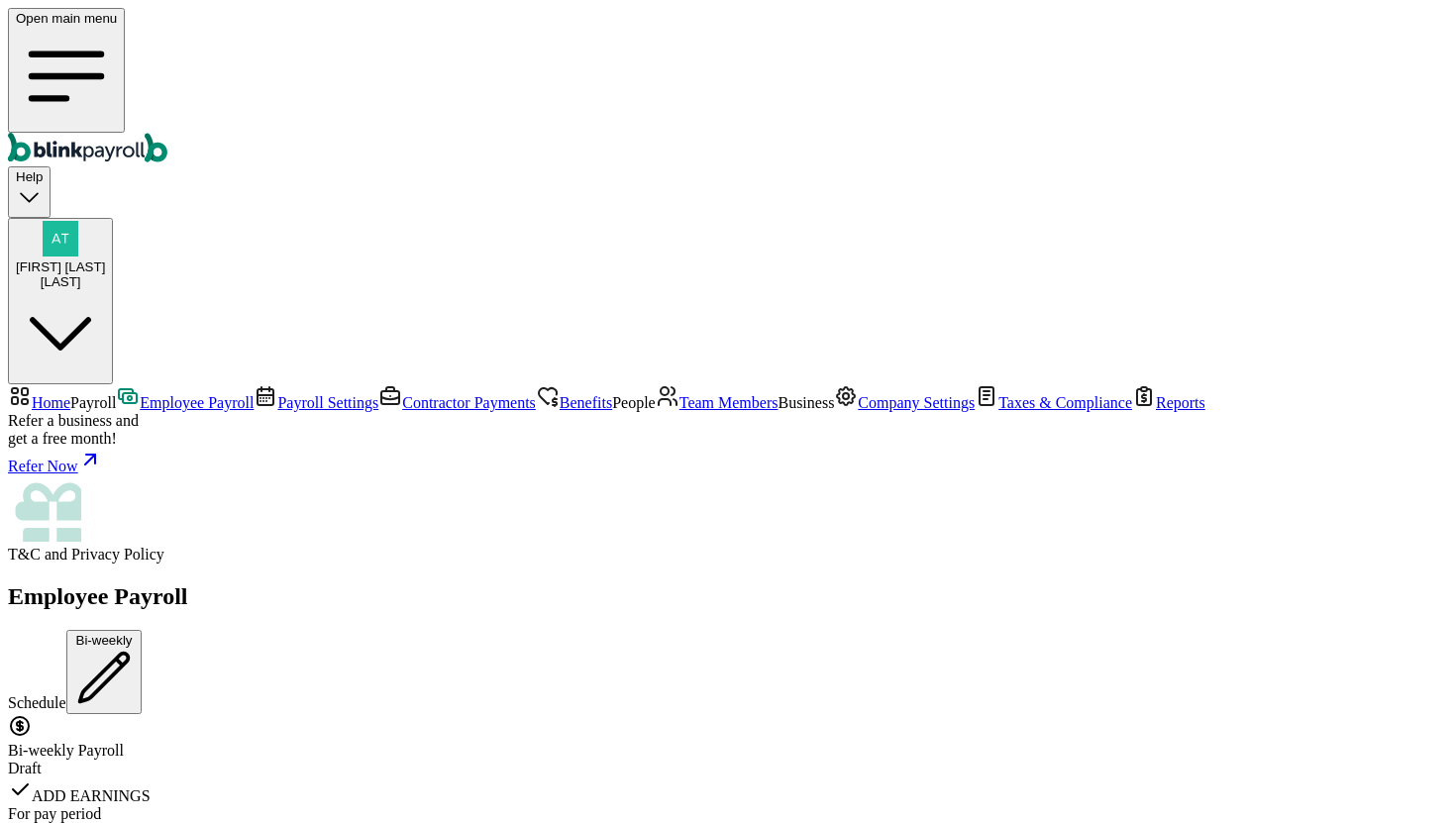 click on "Off-cycle Payroll" at bounding box center [728, 3682] 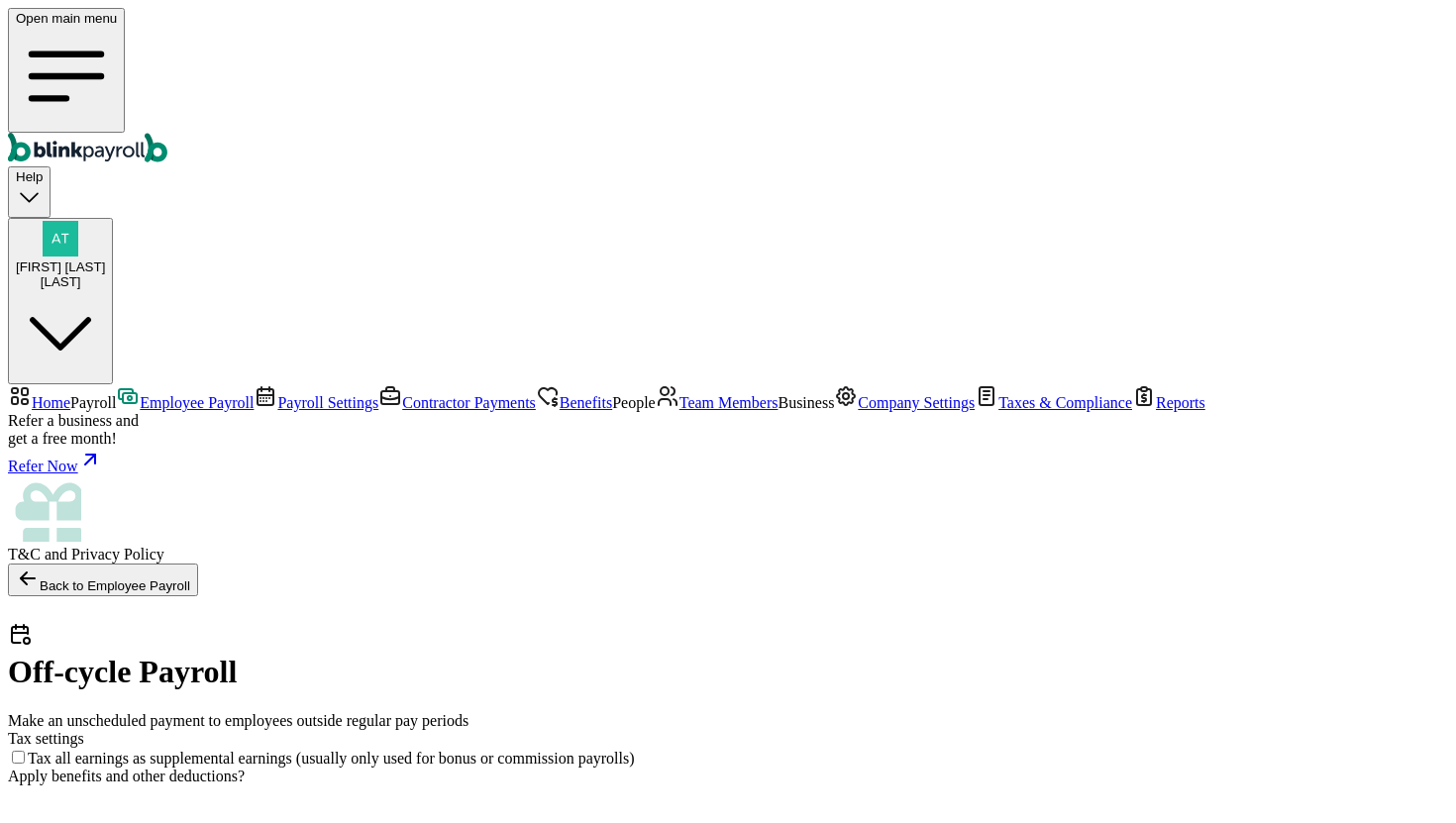 click on "Apply benefits" at bounding box center [64, 2239] 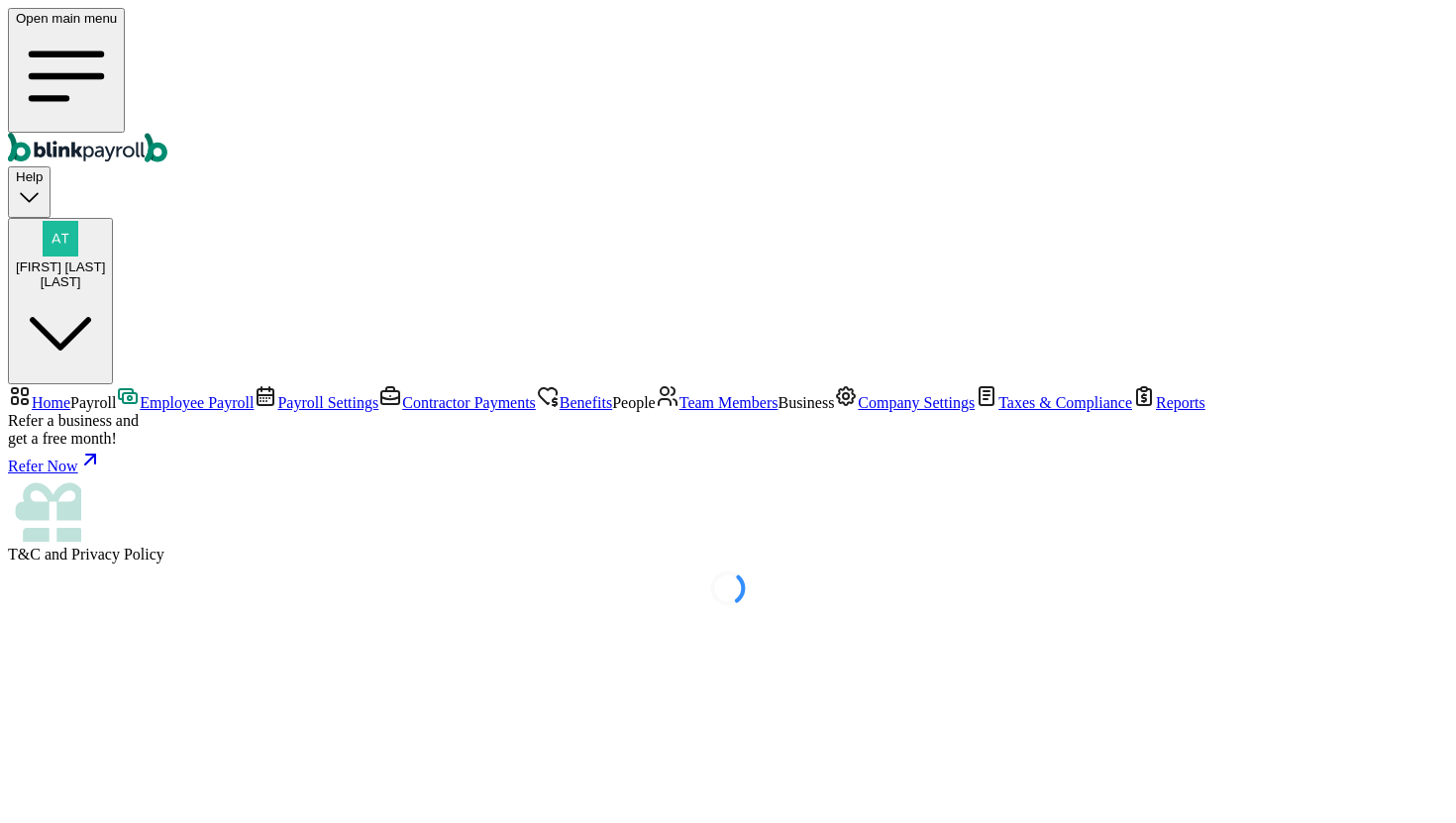 select on "direct_deposit" 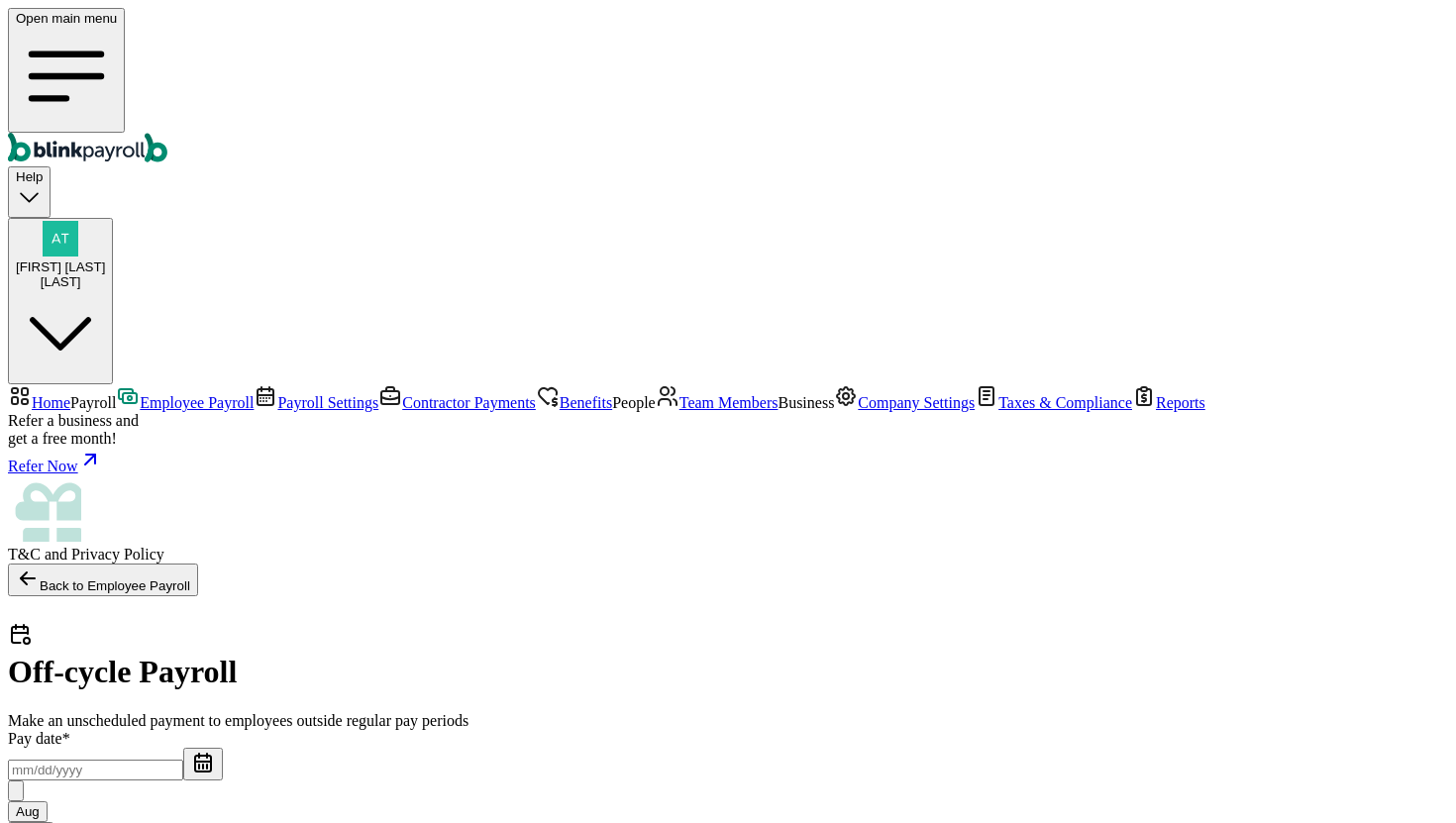 checkbox on "true" 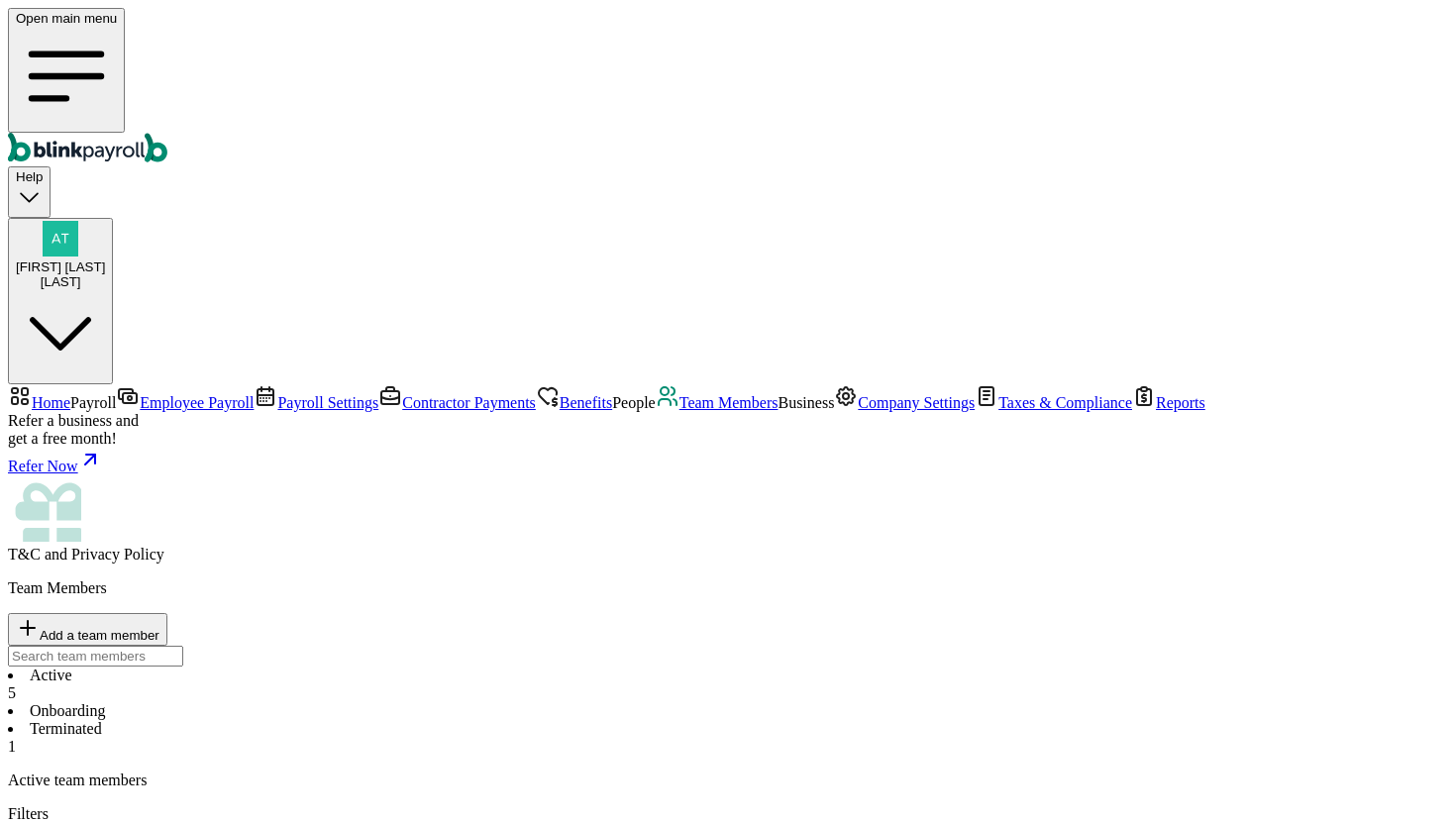 click on "Contractor Payments" at bounding box center (457, 402) 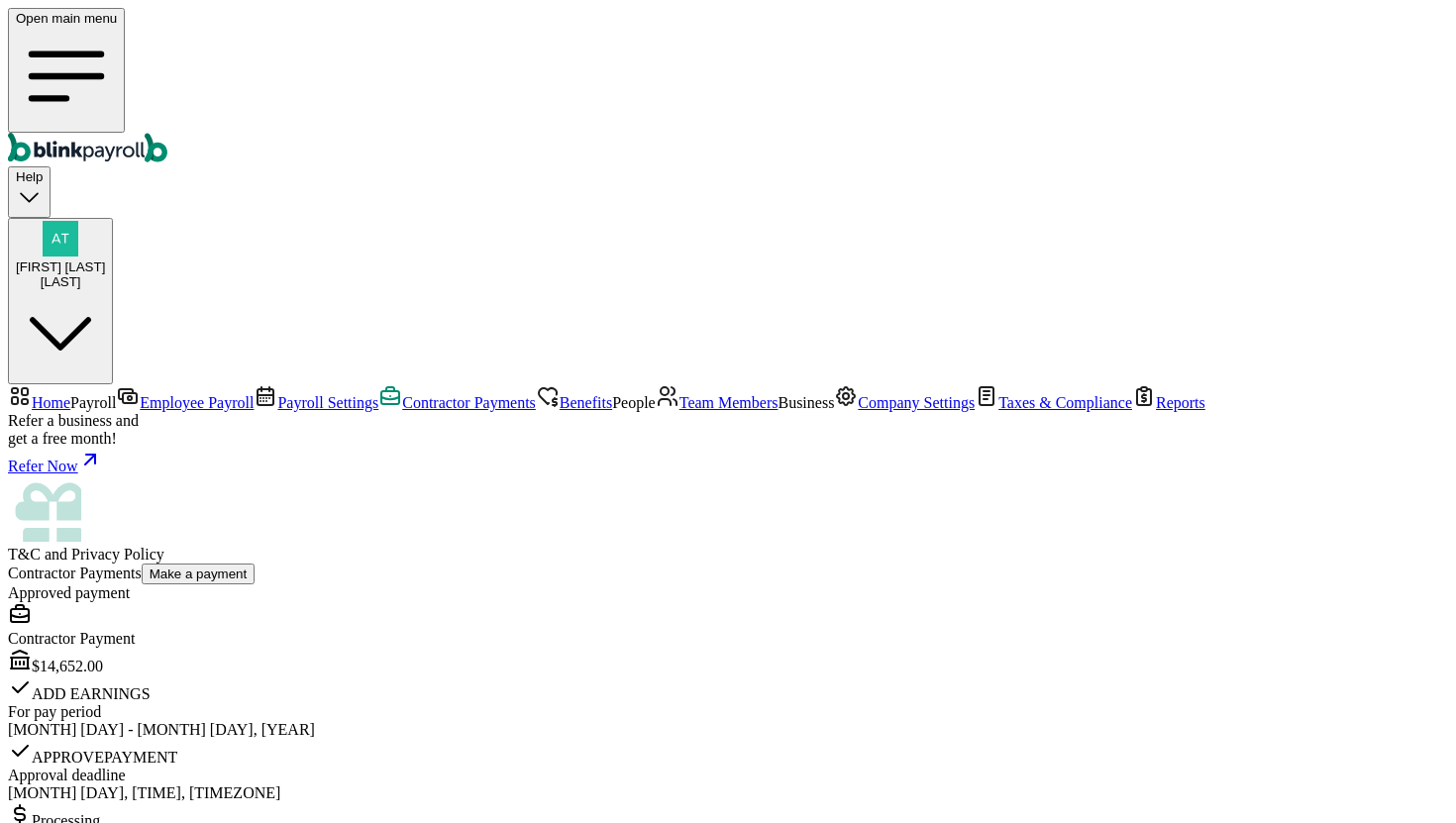 scroll, scrollTop: 0, scrollLeft: 0, axis: both 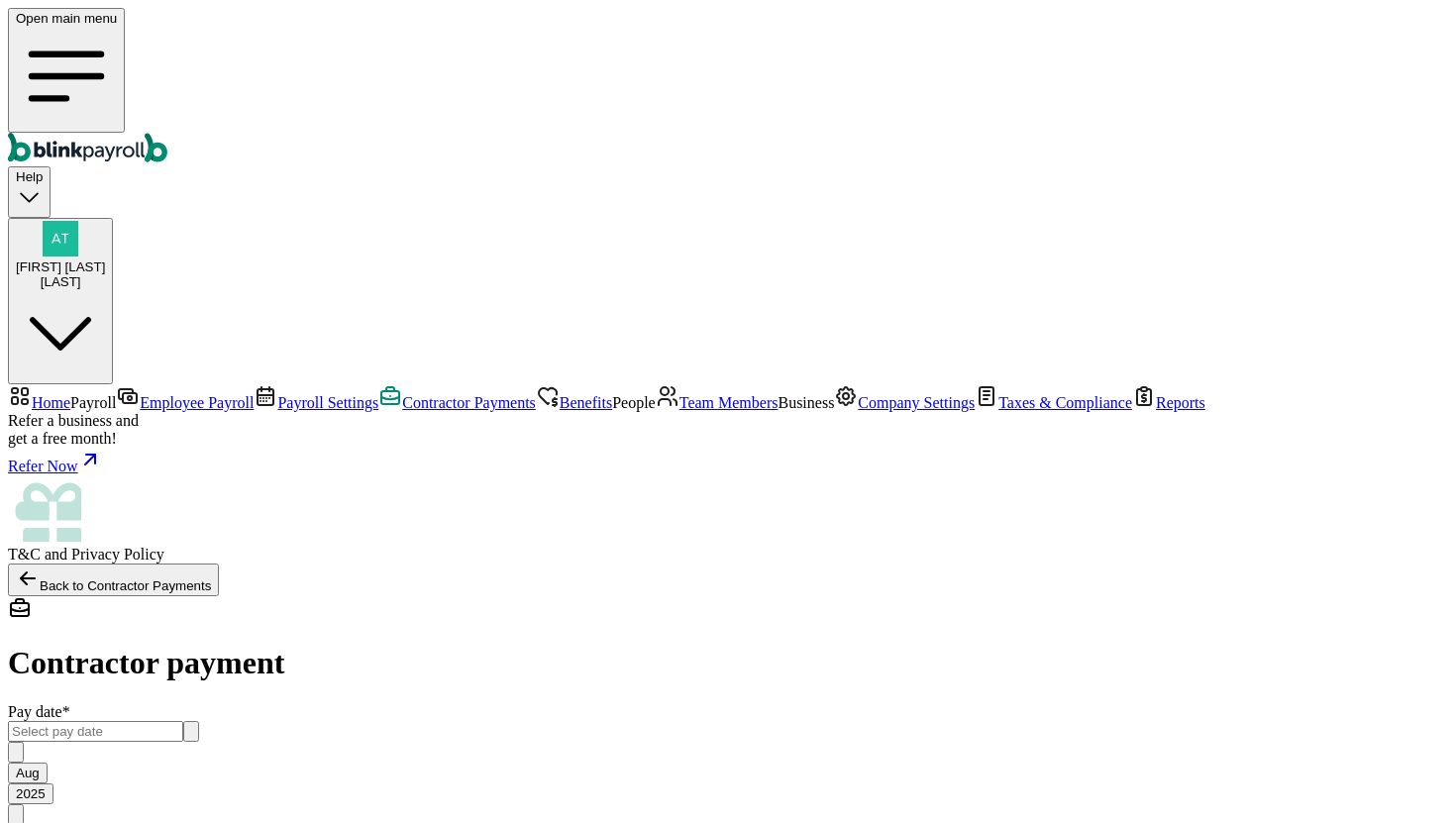 click on "Back to Contractor Payments Contractor payment Pay date  * [MONTH] [YEAR] Mon Tue Wed Thu Fri Sat Sun 28 29 30 31 1 2 3 4 5 6 7 8 9 10 11 12 13 14 15 16 17 18 19 20 21 22 23 24 25 26 27 28 29 30 31 1 2 3 4 5 6 7 Pay period  * [MONTH] [YEAR] Mon Tue Wed Thu Fri Sat Sun 28 29 30 31 1 2 3 4 5 6 7 8 9 10 11 12 13 14 15 16 17 18 19 20 21 22 23 24 25 26 27 28 29 30 31 1 2 3 4 5 6 7 Funding method ACH Change to Wire Withdrawal account checking ****** [LAST_4_DIGITS] Withdrawal date Hours and earnings Spreadsheet view Please provide the hours worked and any other pay details for each contractor to record the payment Select all Import CSV 1 Upload 2 Map Columns 3 Map Contractors Drop your file here  or Browse files Expected Column Required Contractor Name Earnings Reimbursement Check Number Download Template Contractor name Total Payment Payment method Earnings  * Reimbursement   Check number Branko con Hourly • $ [PRICE] /hr $ [PRICE] Select method Direct Deposit Cash/Check Hrs. Add    Not Applicable Hello world Hourly • $ [PRICE] /hr $ [PRICE]" at bounding box center (728, 1467) 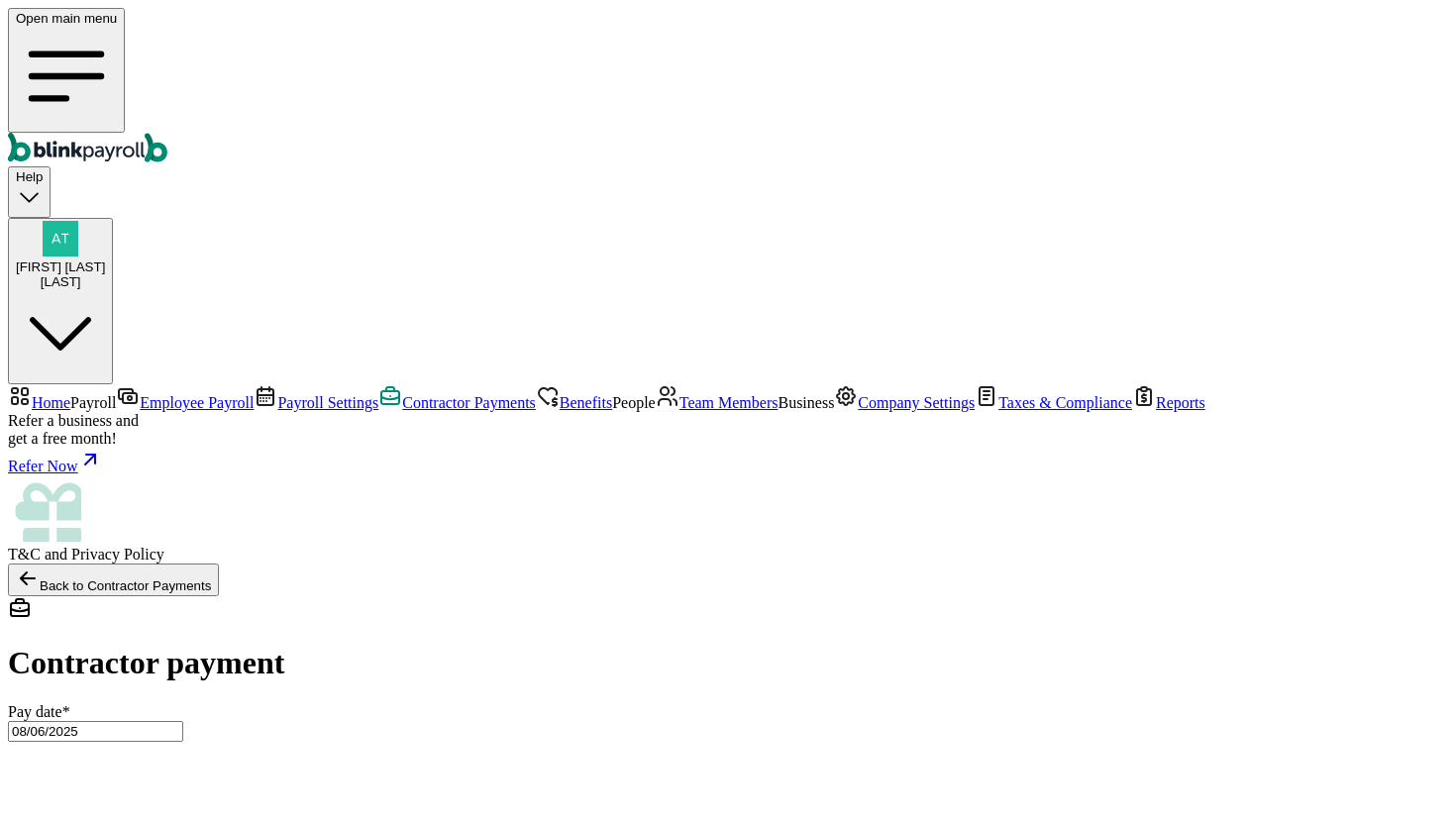 click on "08/06/2025" at bounding box center [95, 731] 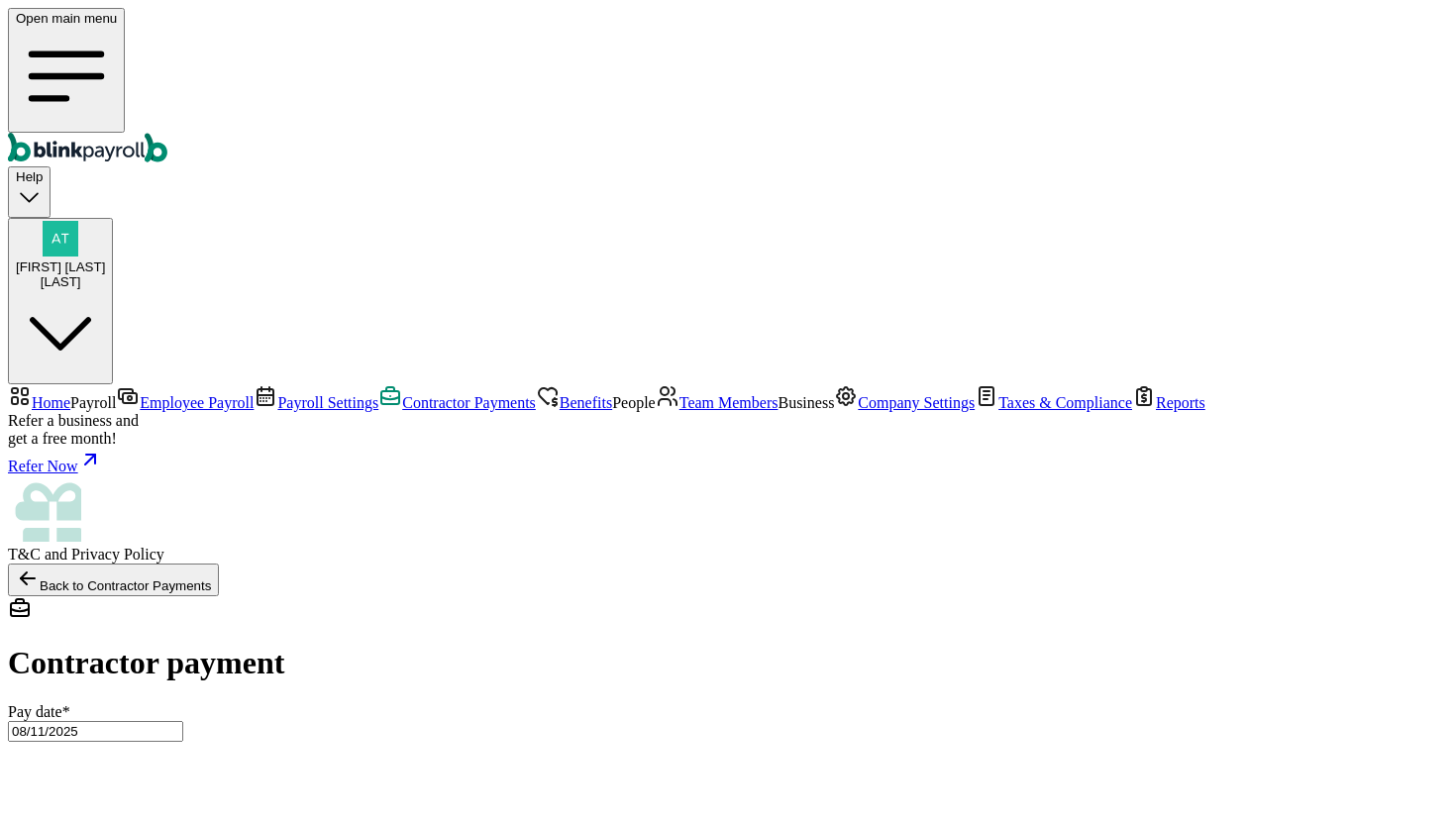 click on "08/11/2025" at bounding box center (95, 731) 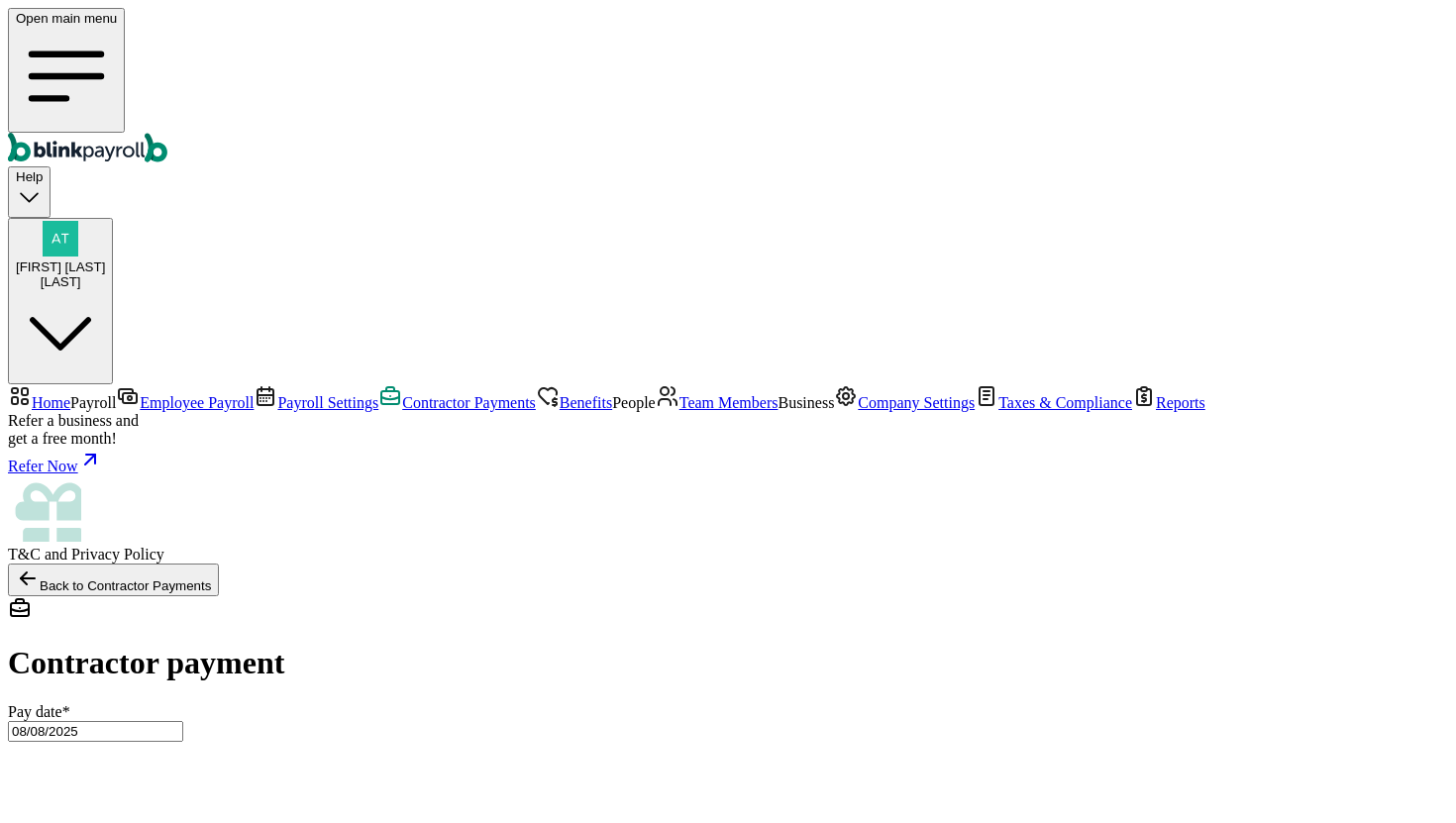 click on "Pay date  * [MM]/[DD]/[YEAR] [MONTH] [YEAR] Mon Tue Wed Thu Fri Sat Sun 28 29 30 31 1 2 3 4 5 6 7 8 9 10 11 12 13 14 15 16 17 18 19 20 21 22 23 24 25 26 27 28 29 30 31 1 2 3 4 5 6 7" at bounding box center [728, 1573] 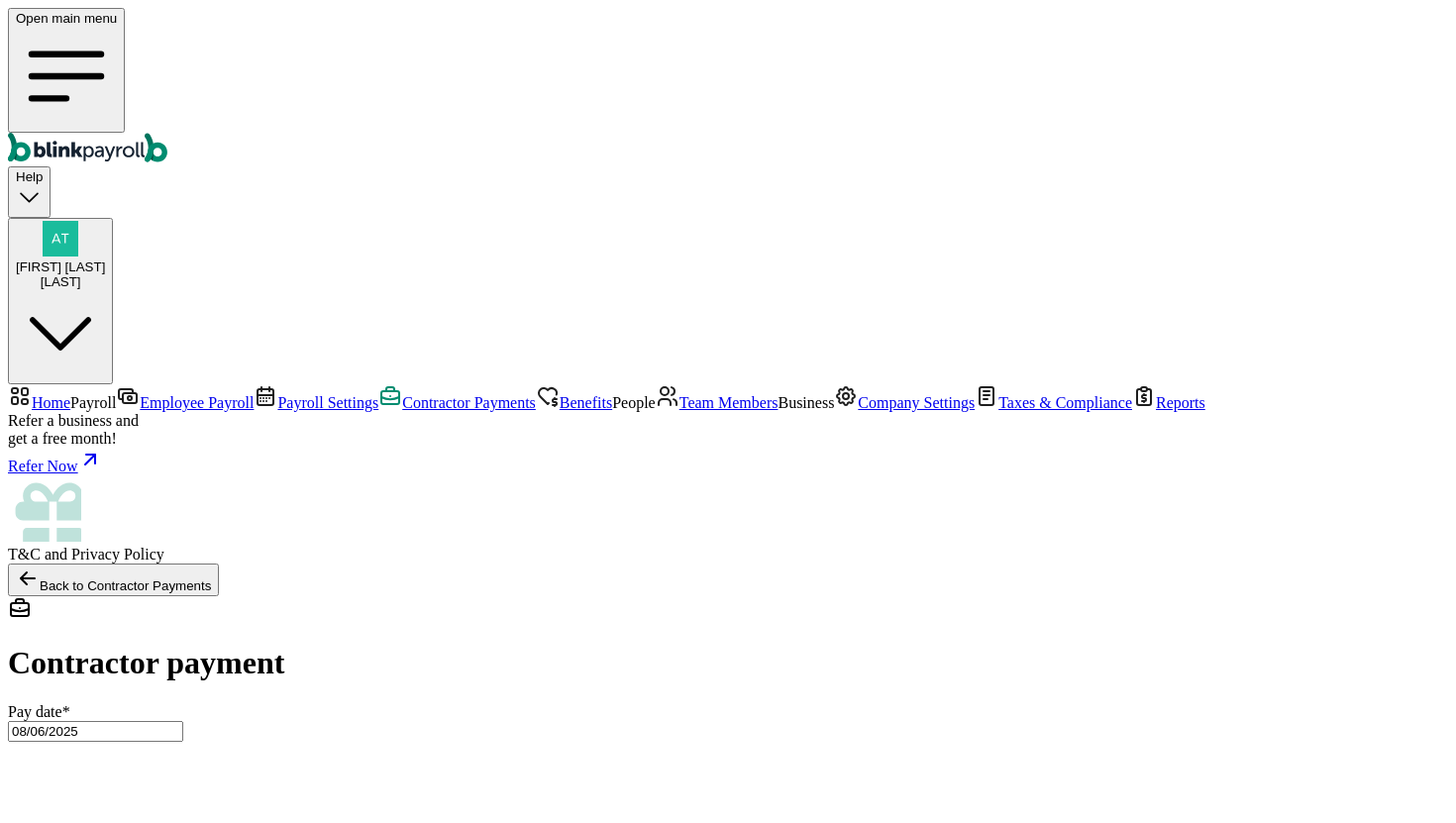 click on "Select method Direct Deposit Cash/Check" at bounding box center [467, 4624] 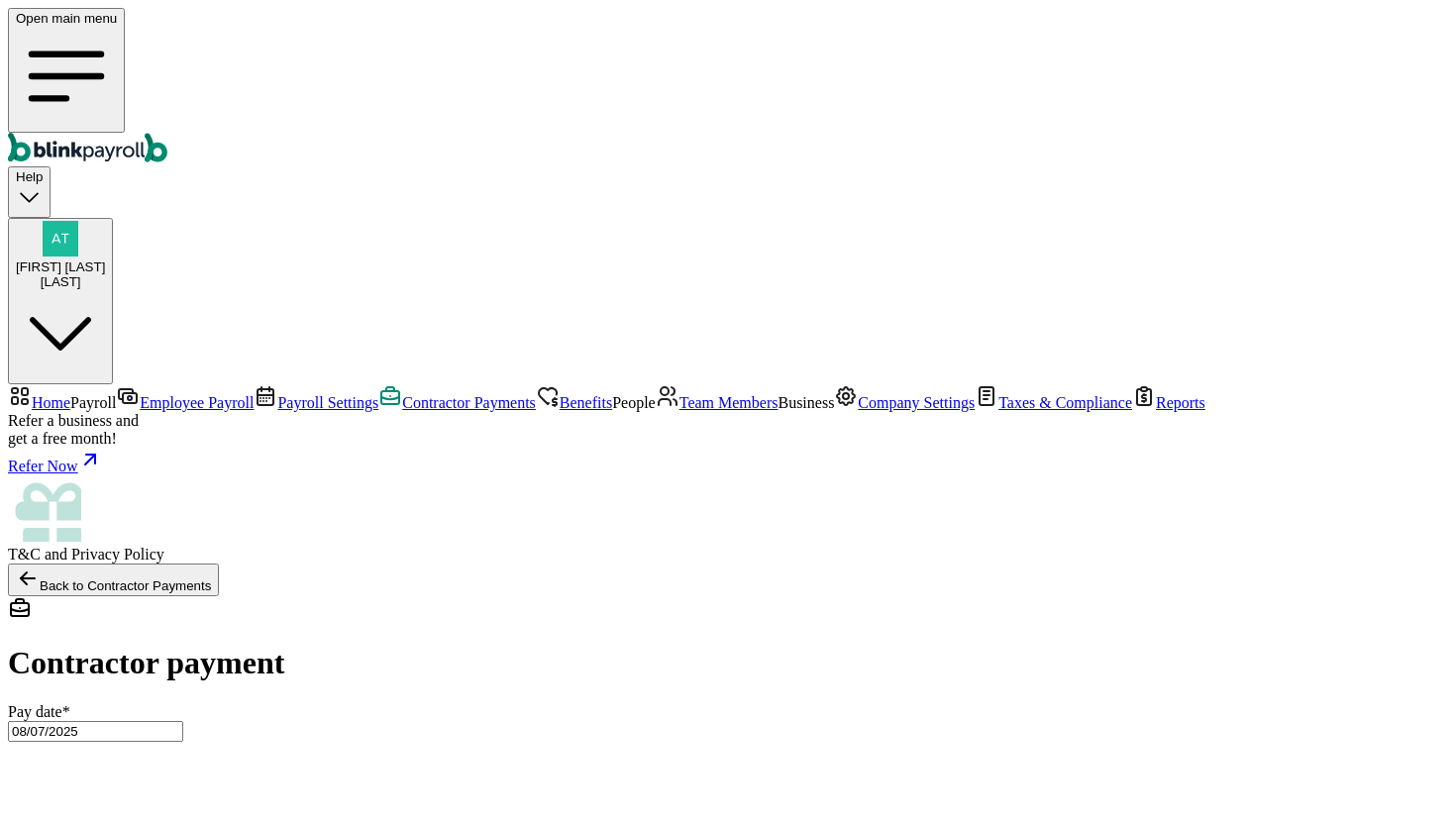scroll, scrollTop: 145, scrollLeft: 0, axis: vertical 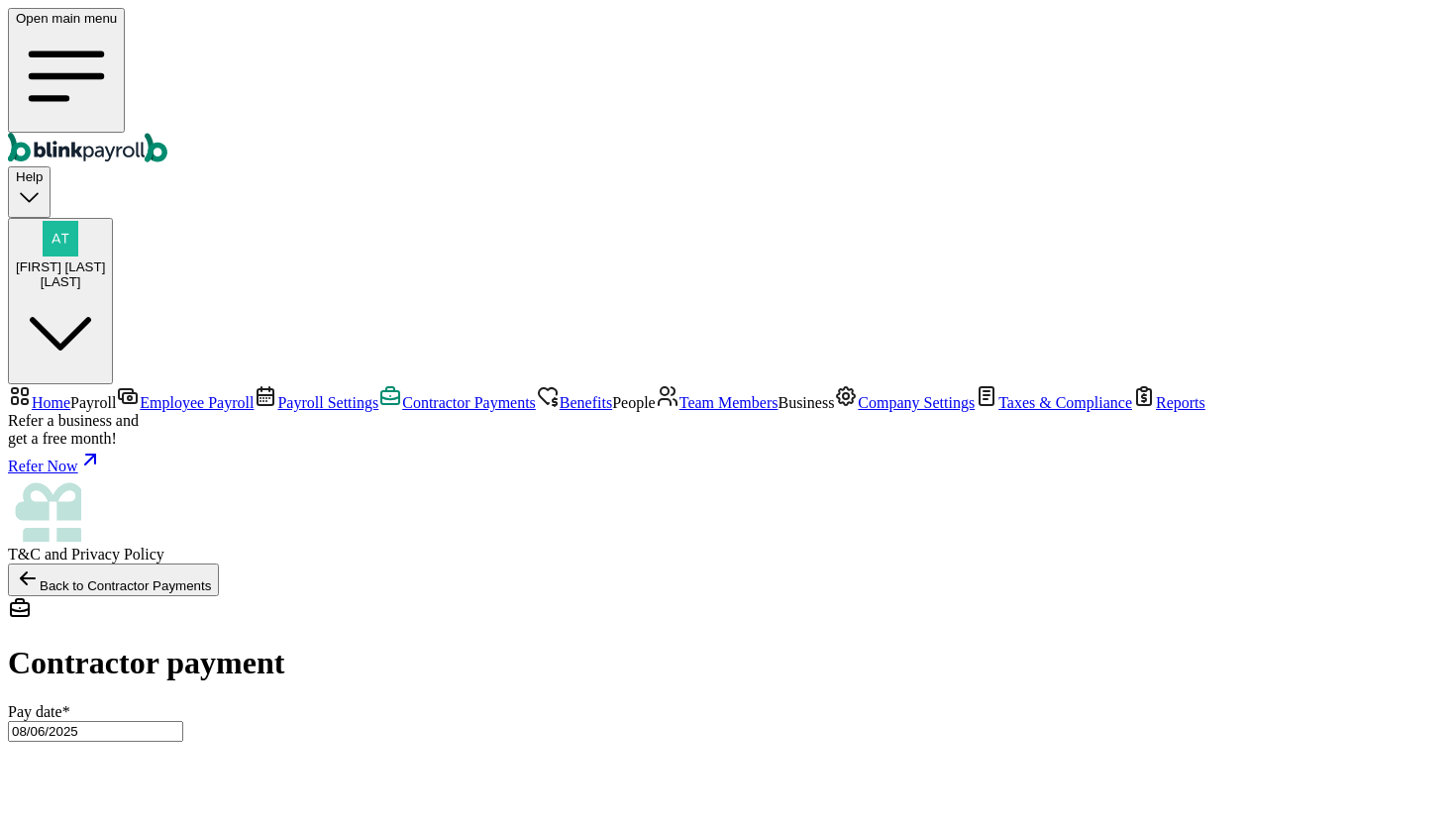 click on "08/06/2025" at bounding box center (95, 731) 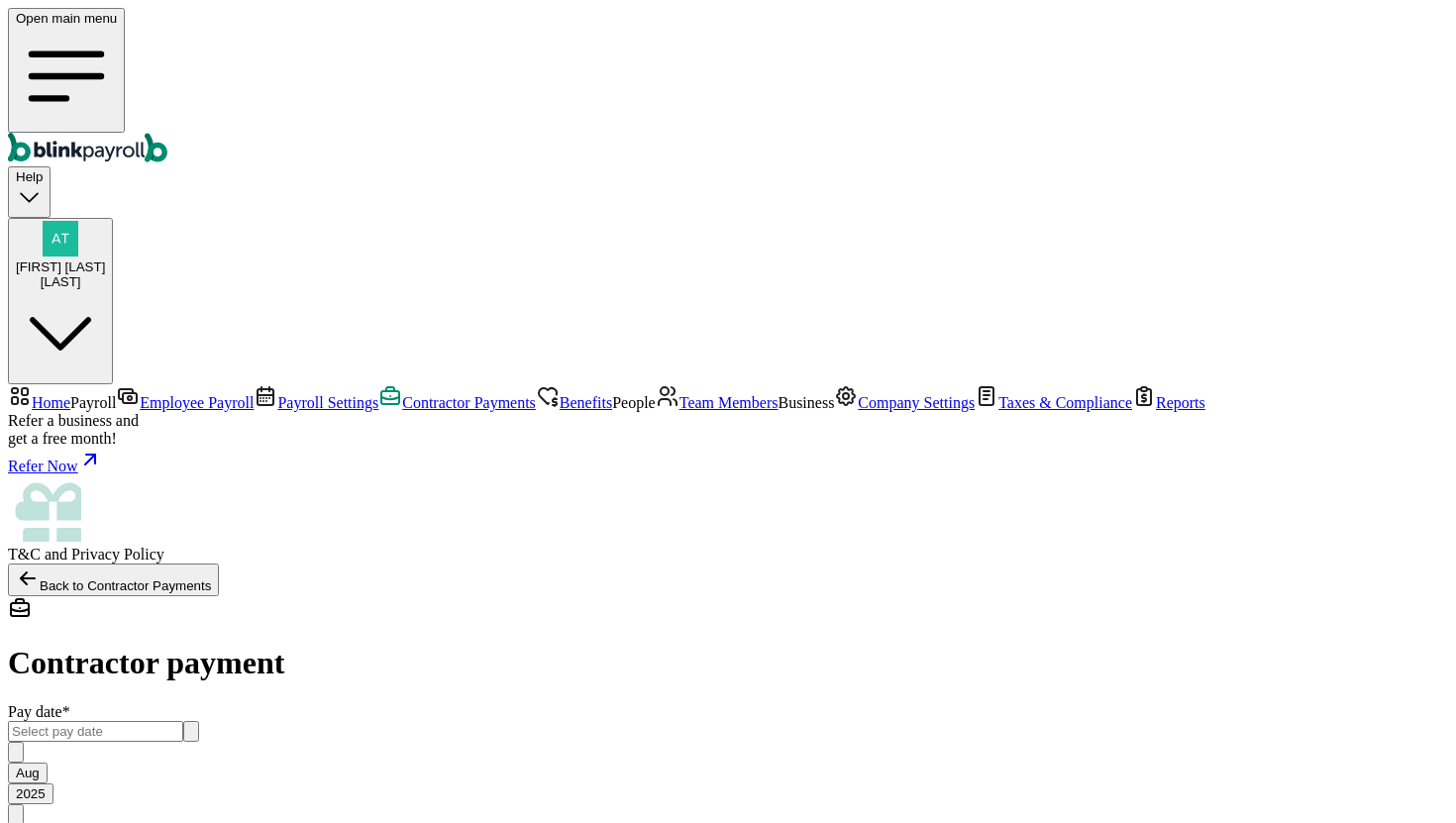 click at bounding box center [95, 731] 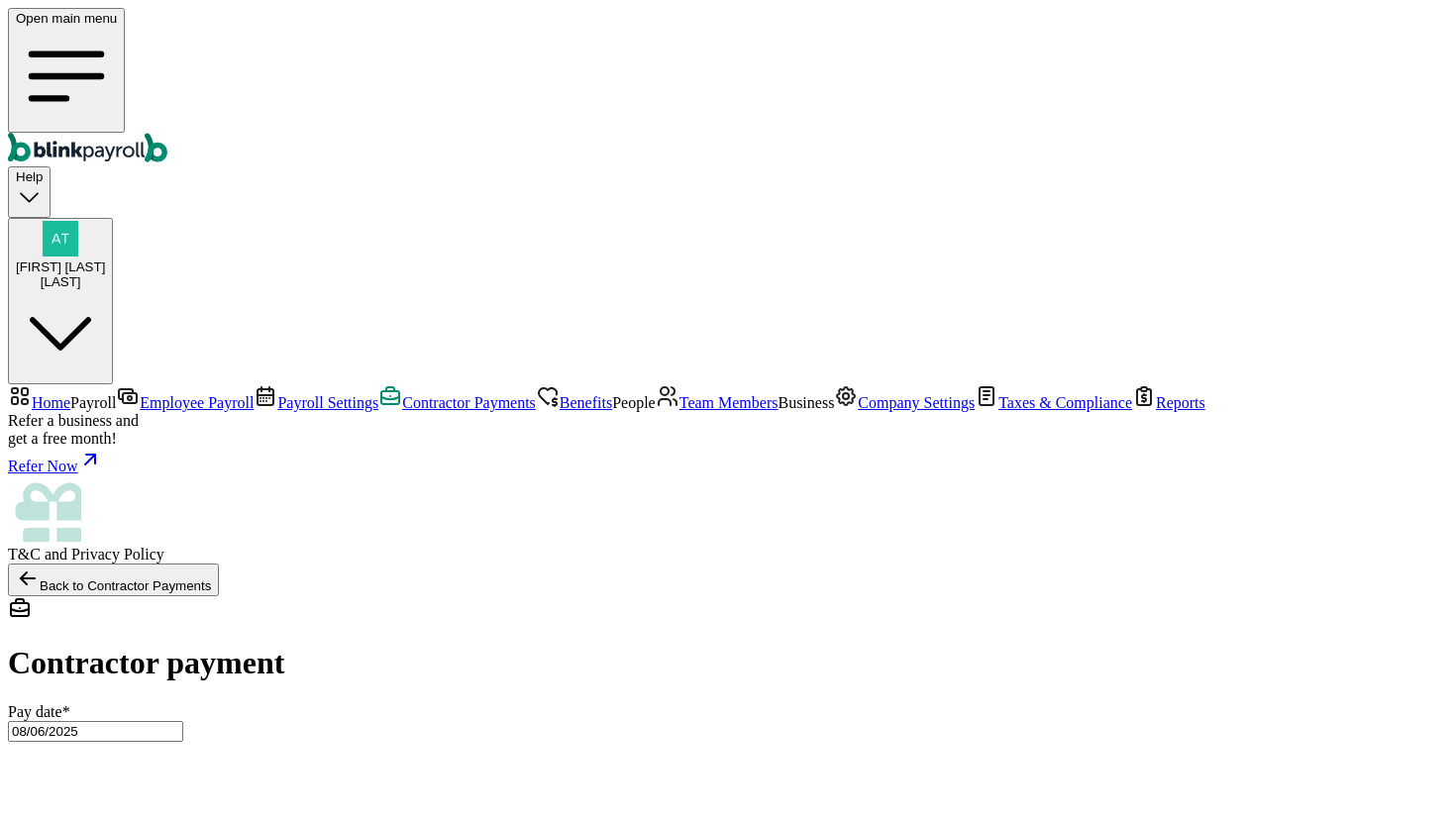 click on "08/06/2025" at bounding box center [95, 731] 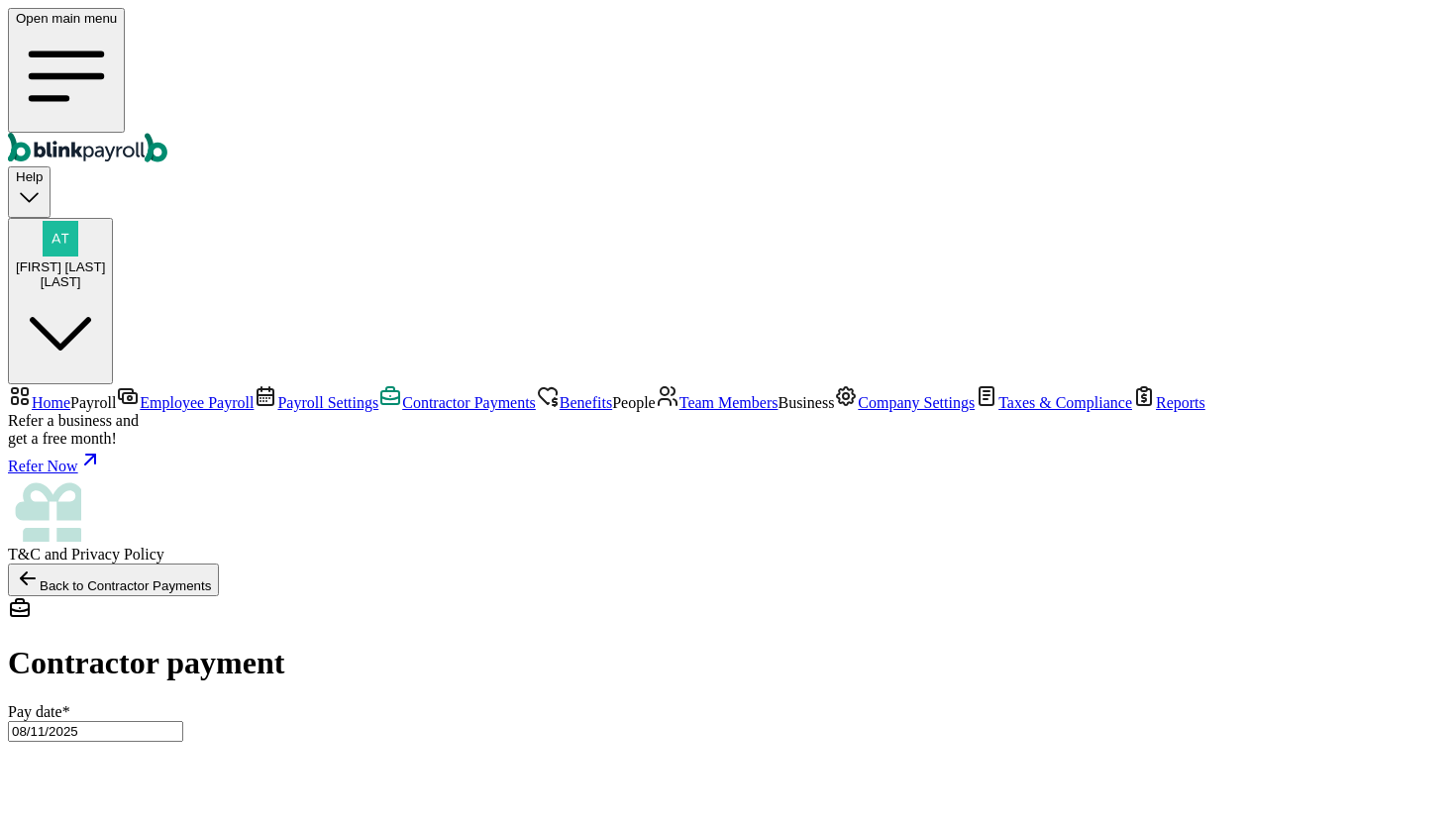 click on "08/11/2025" at bounding box center [95, 731] 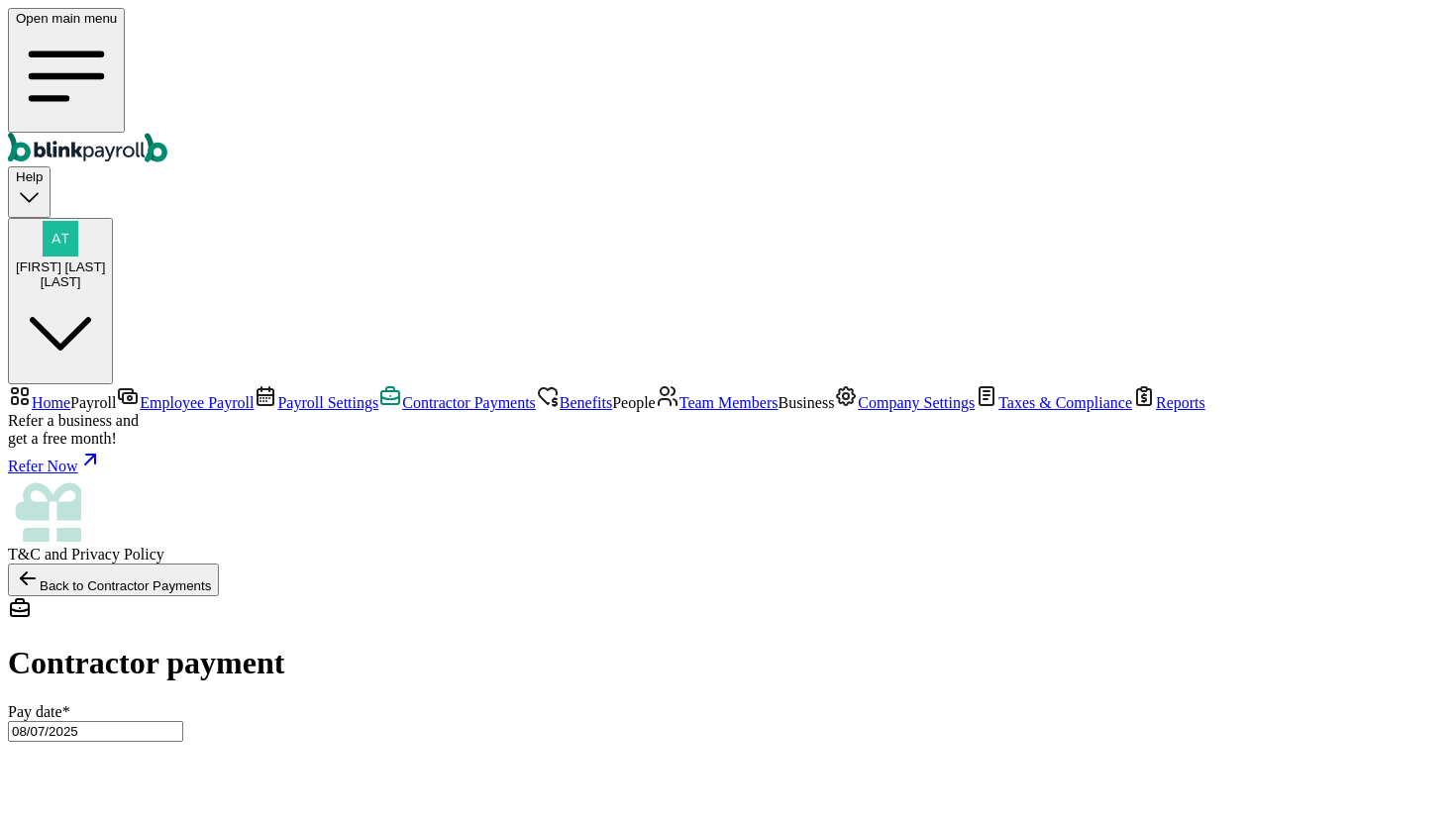 click on "08/07/2025" at bounding box center [95, 731] 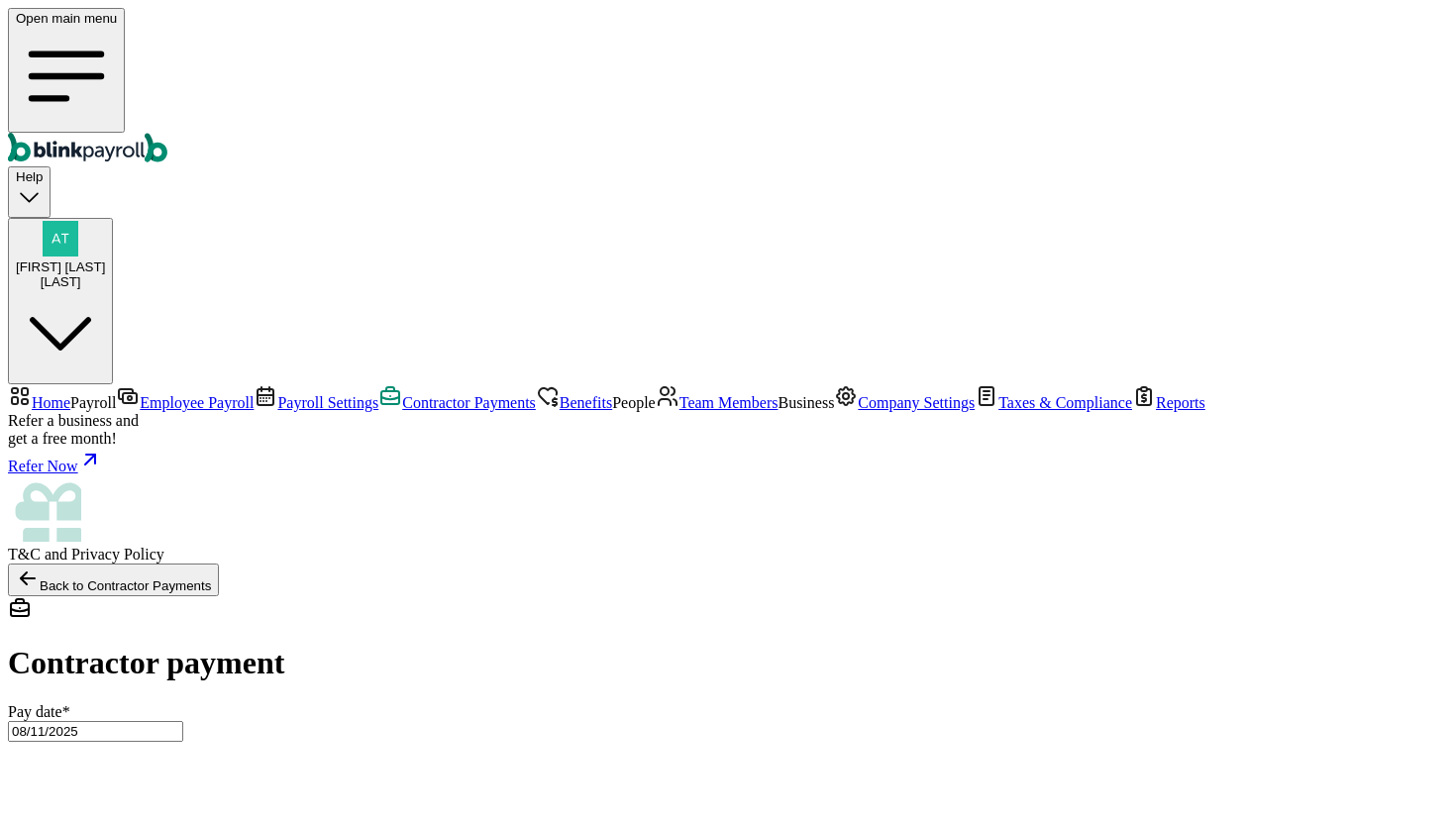 click on "08/11/2025" at bounding box center (95, 731) 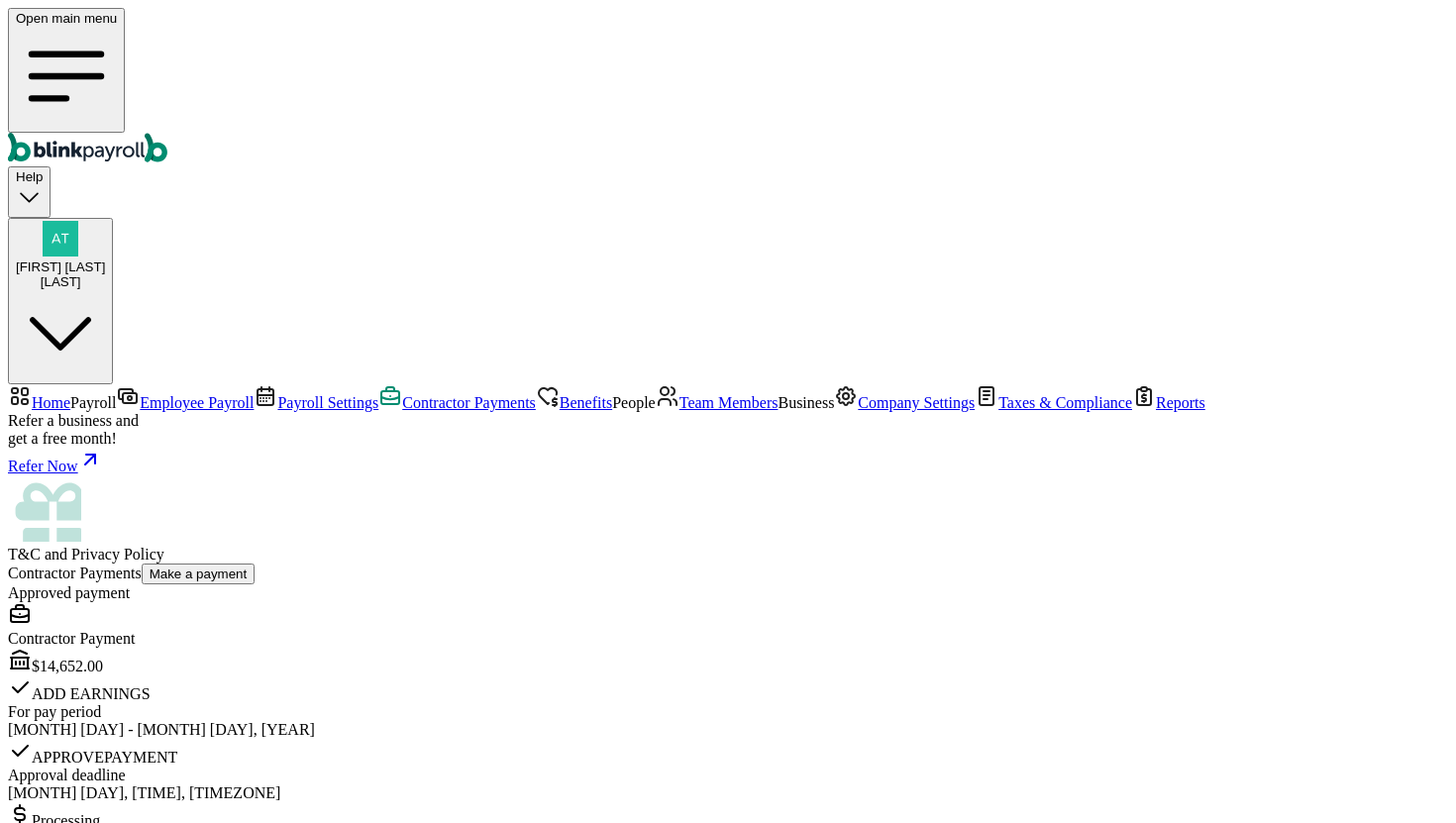 scroll, scrollTop: 0, scrollLeft: 0, axis: both 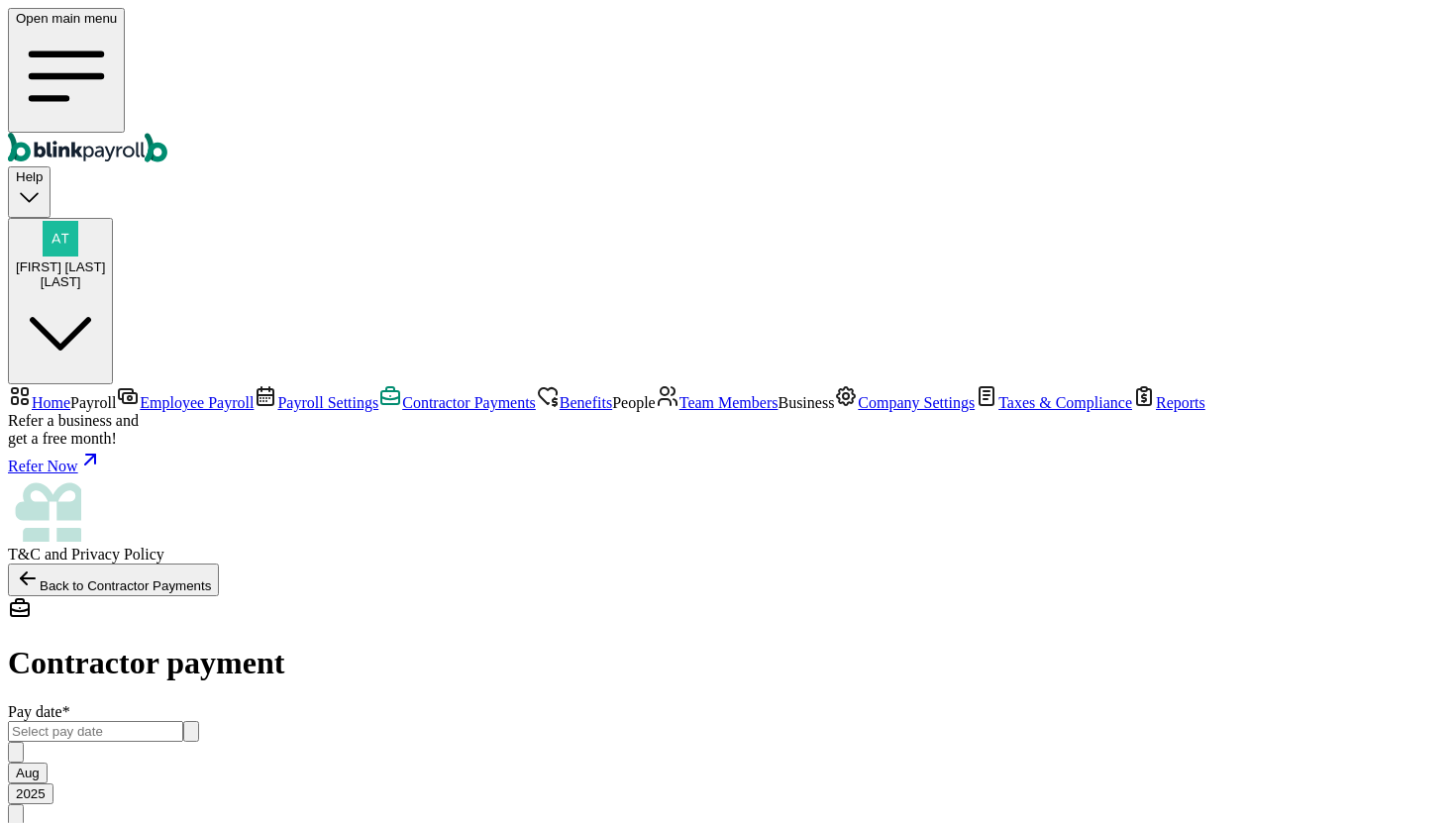 click at bounding box center (95, 731) 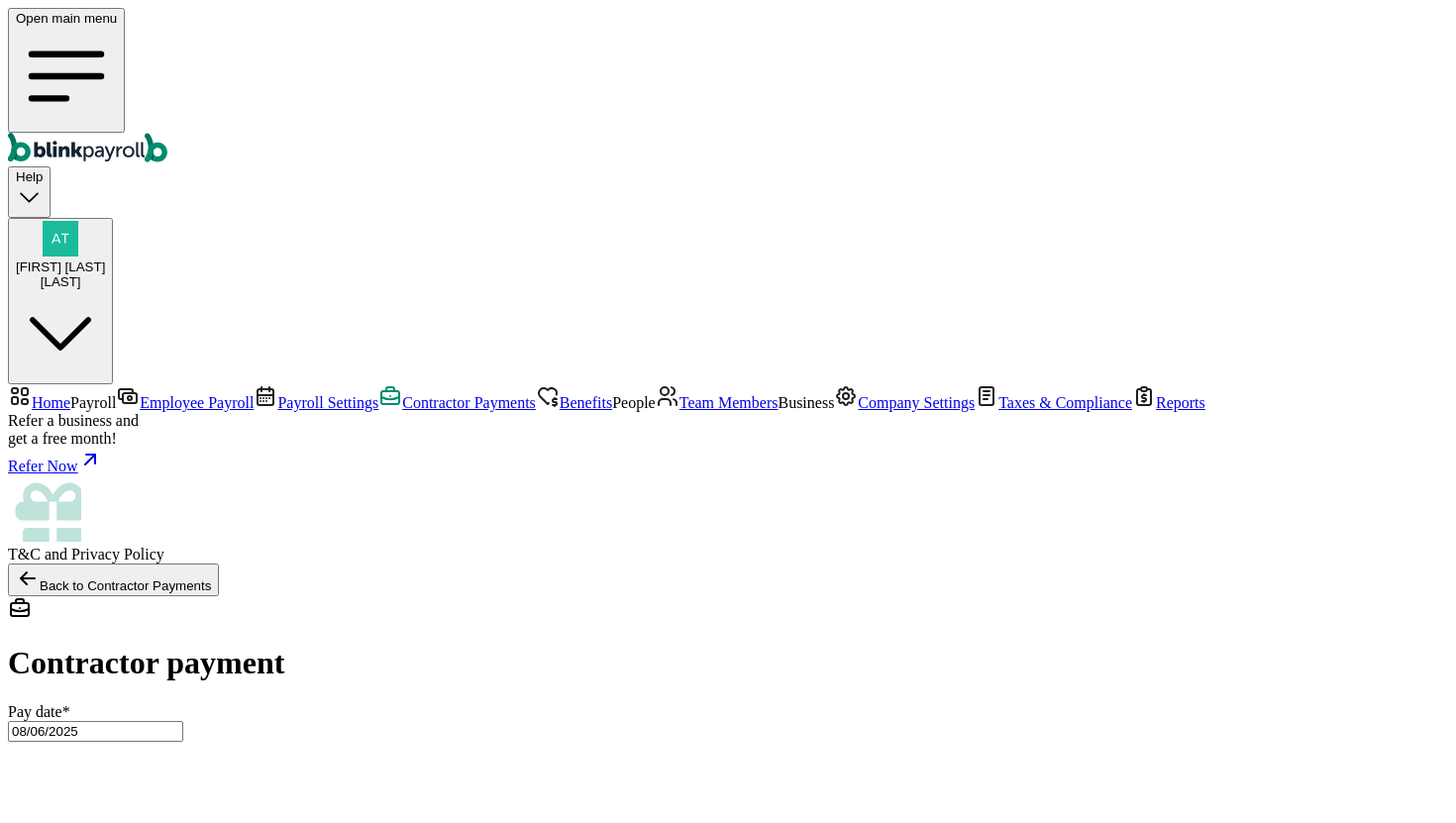click at bounding box center (95, 2470) 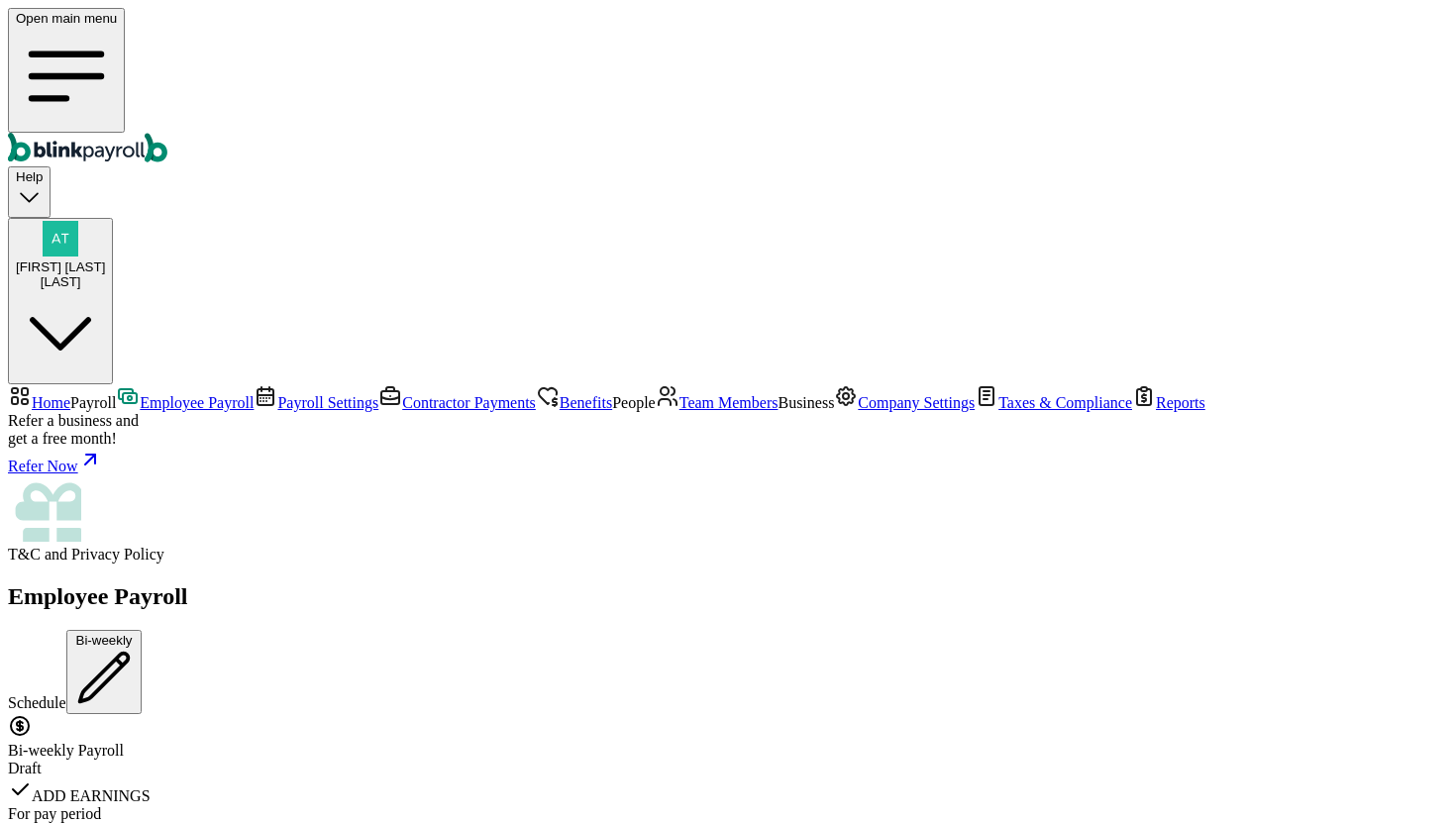 click on "Off-cycle Payroll" at bounding box center [728, 3668] 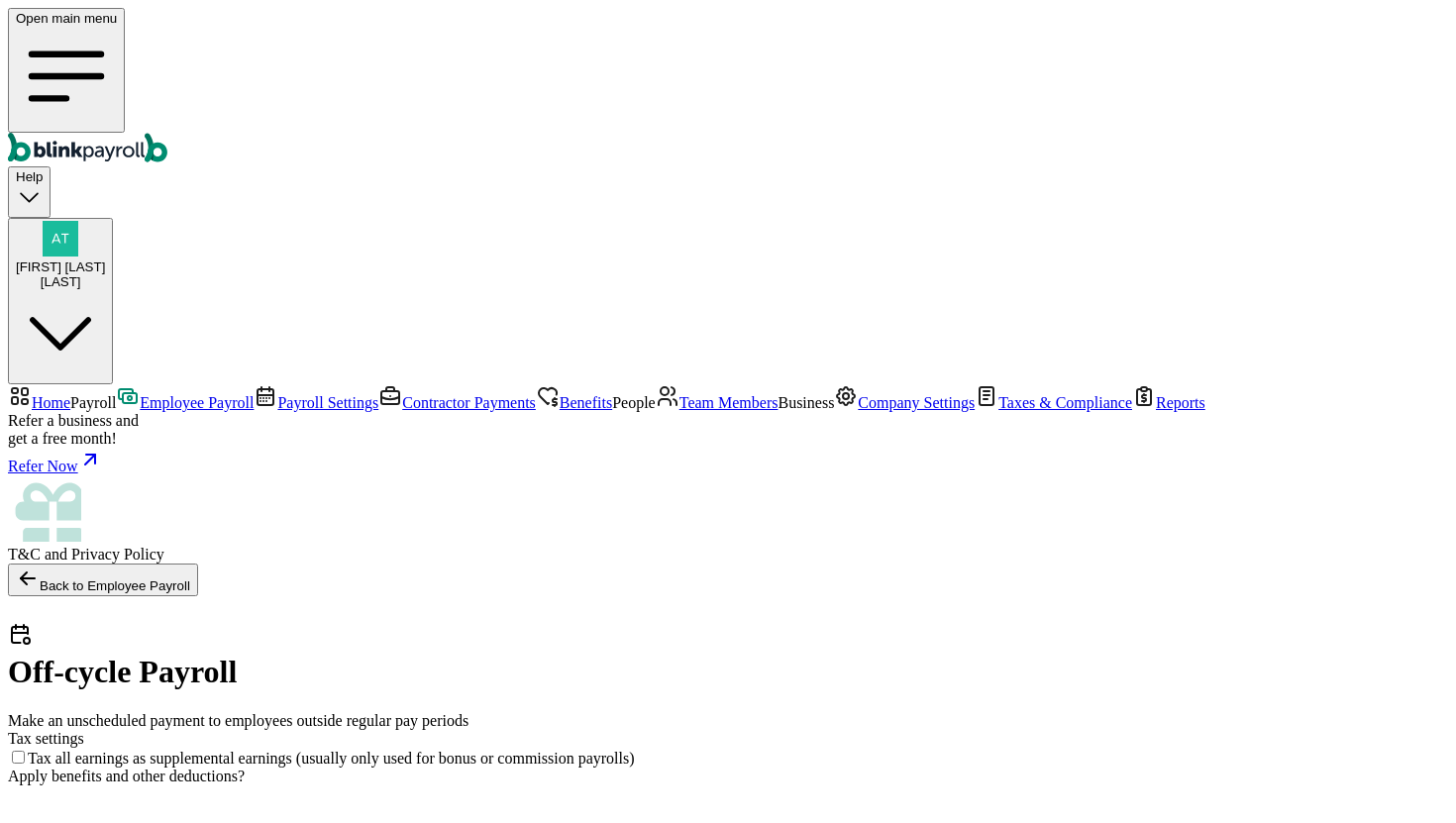 click on "Apply benefits" at bounding box center (64, 2239) 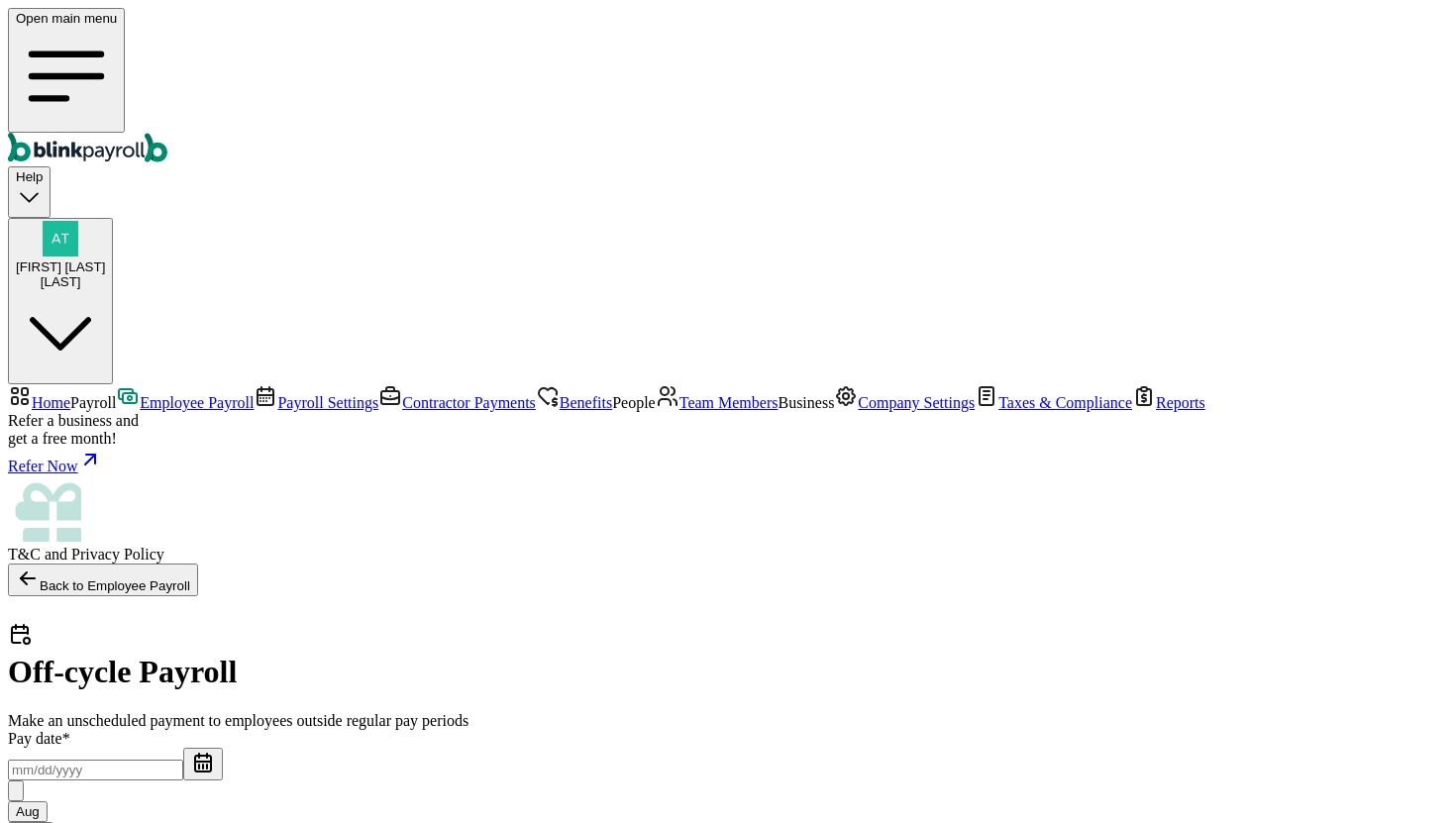 click at bounding box center [95, 770] 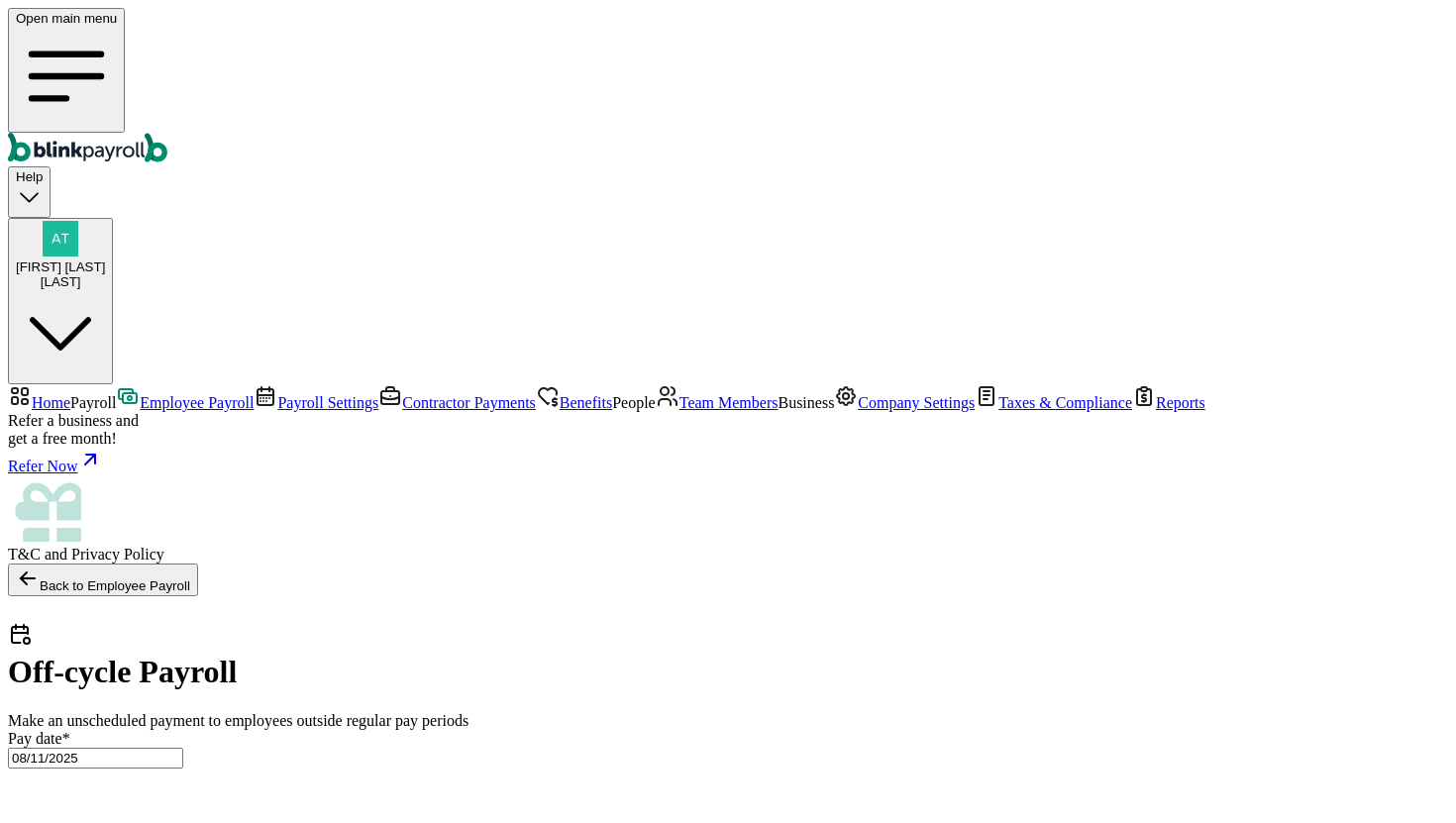 click on "Select method Direct Deposit Cash/Check" at bounding box center (512, 3042) 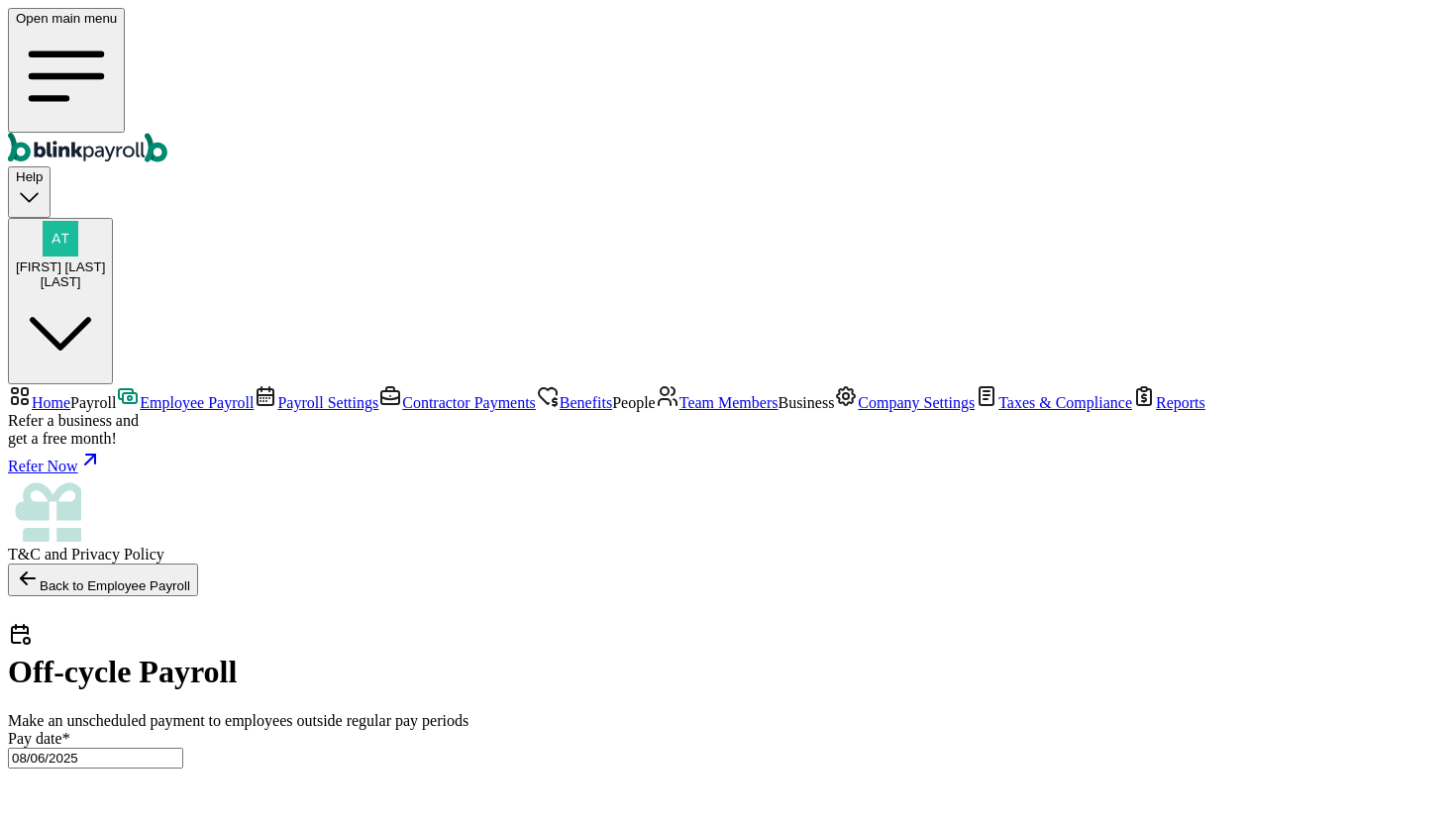click at bounding box center [95, 2481] 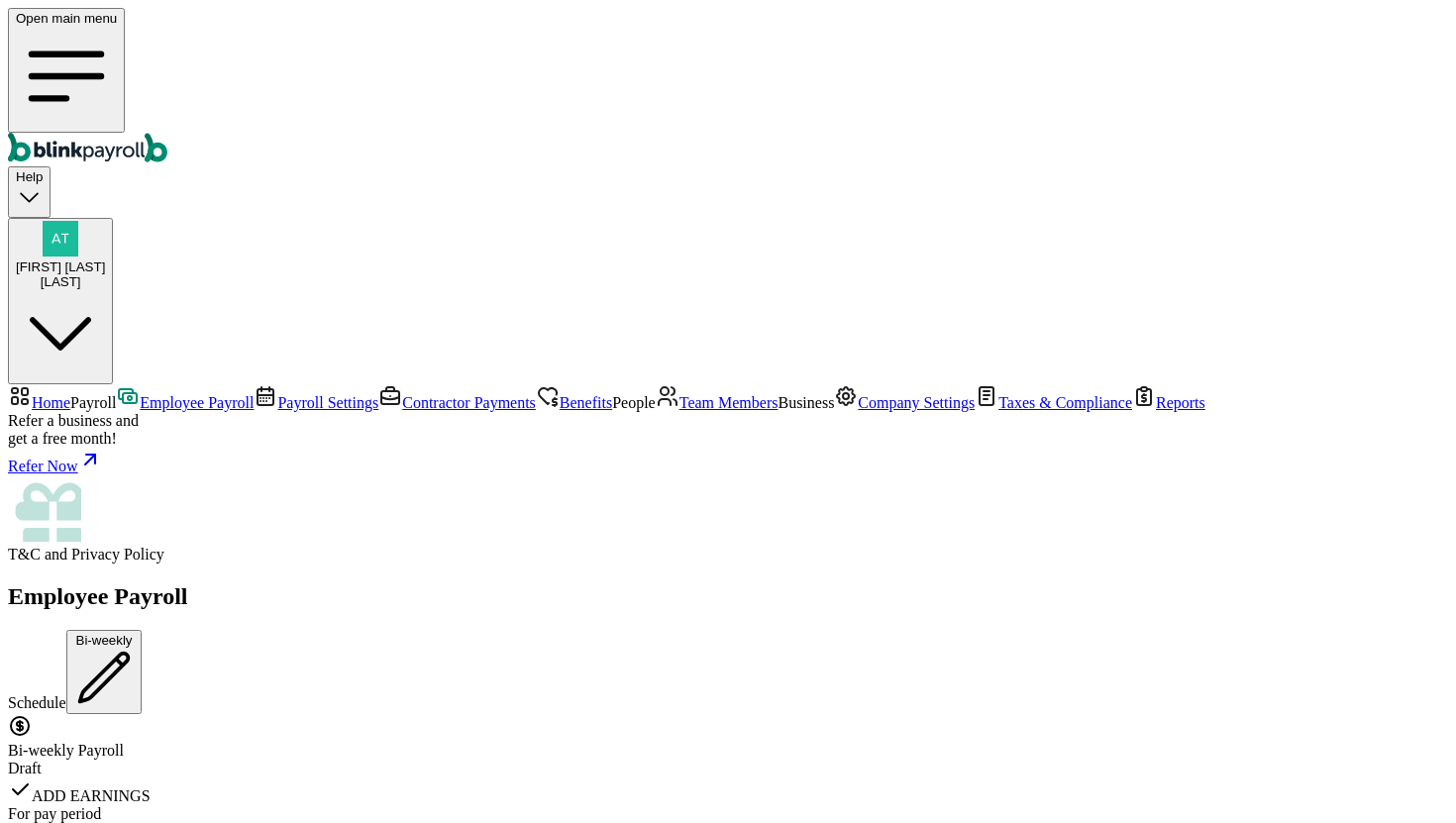 click on "Off-cycle Payroll" at bounding box center [62, 3681] 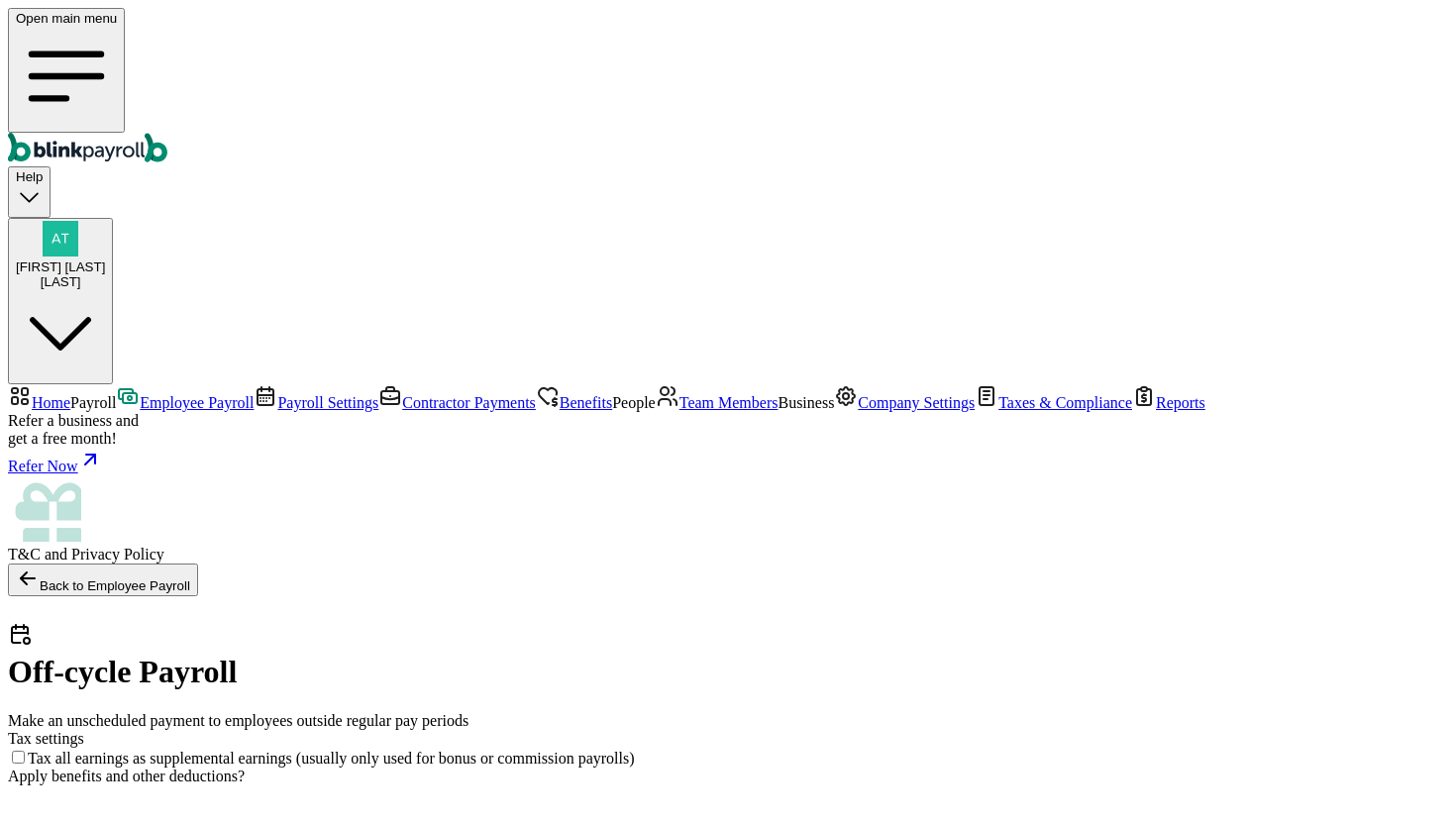 click on "Apply benefits" at bounding box center (64, 2239) 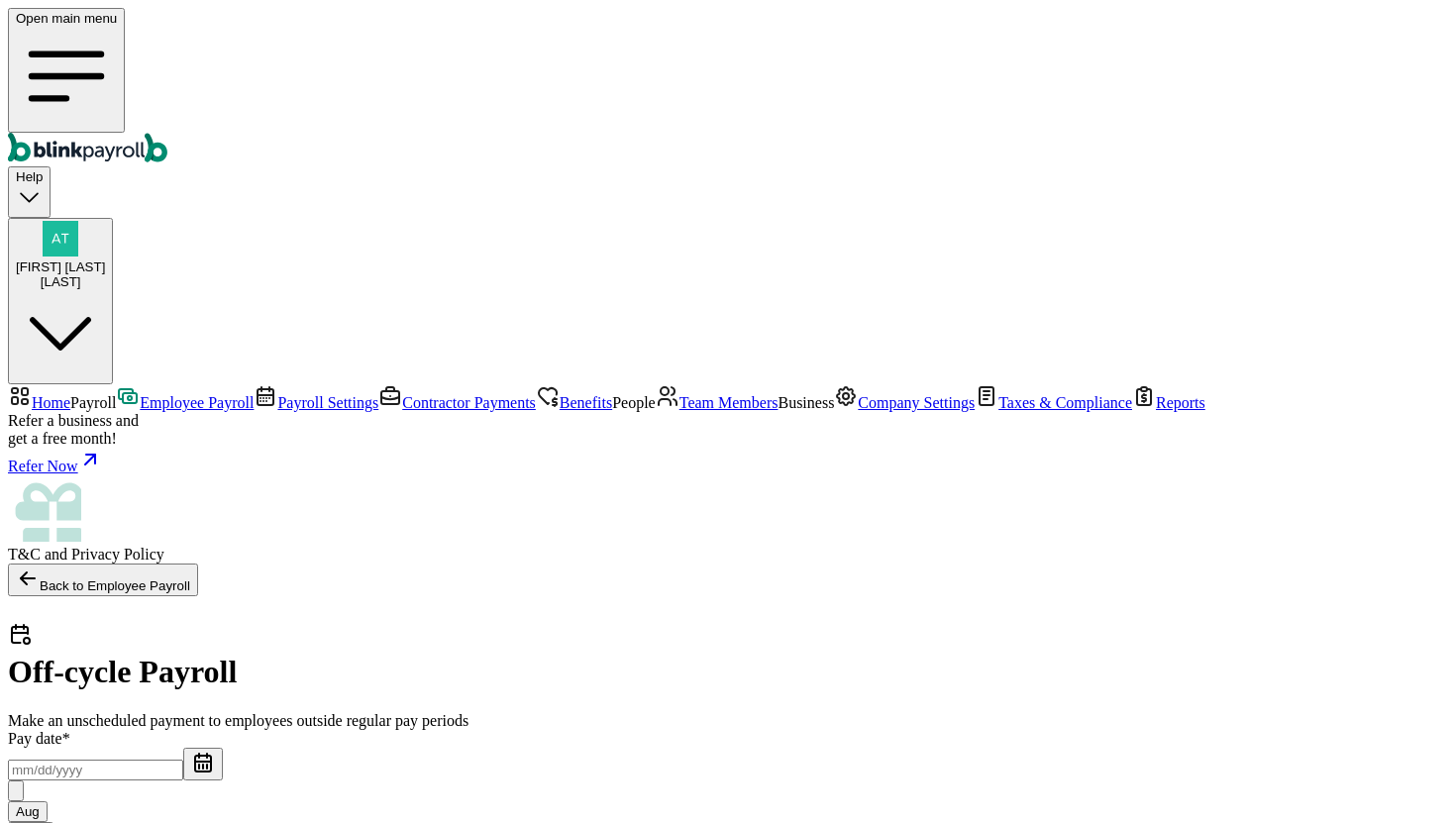 checkbox on "true" 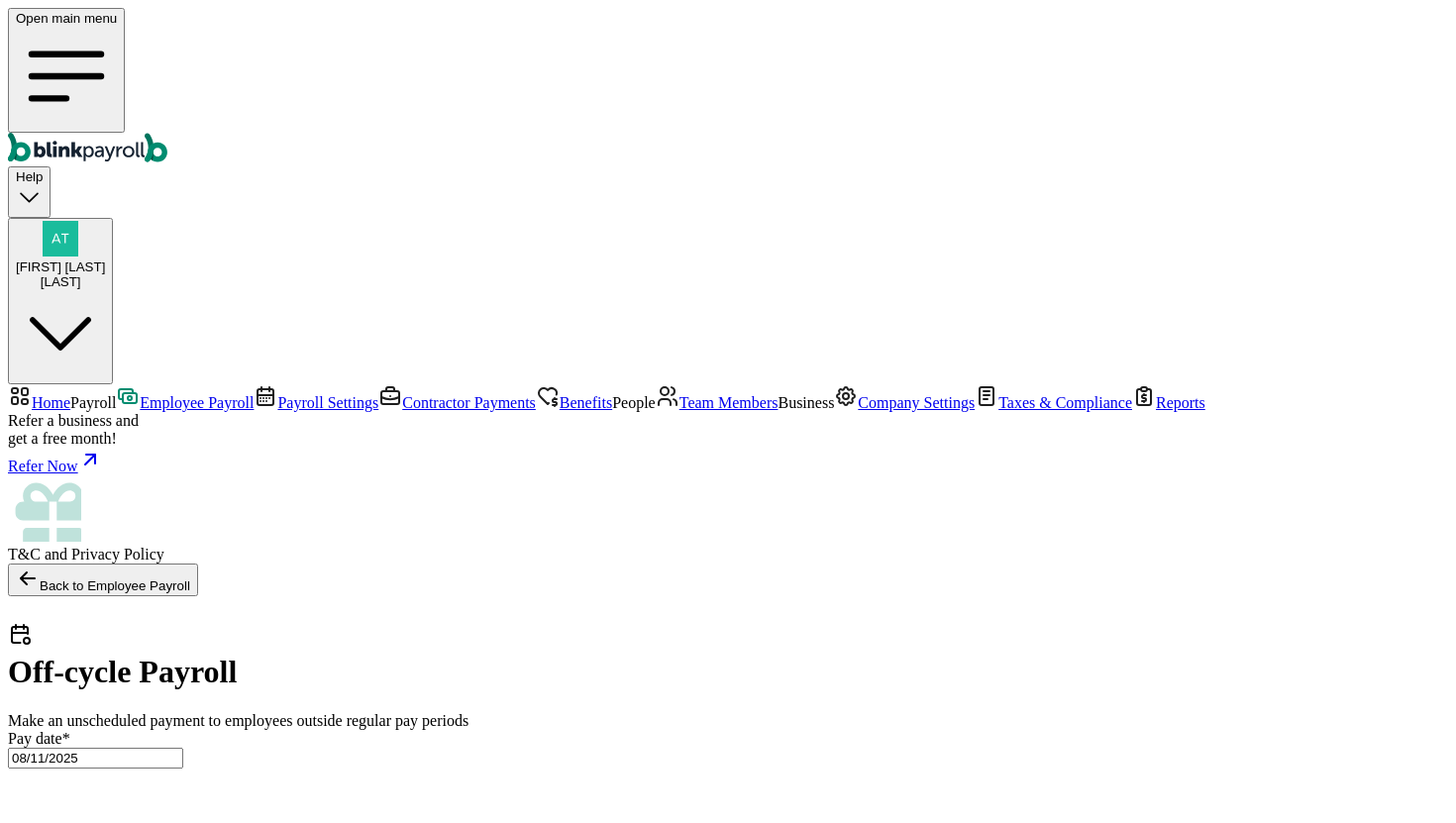 click on "08/11/2025" at bounding box center [95, 758] 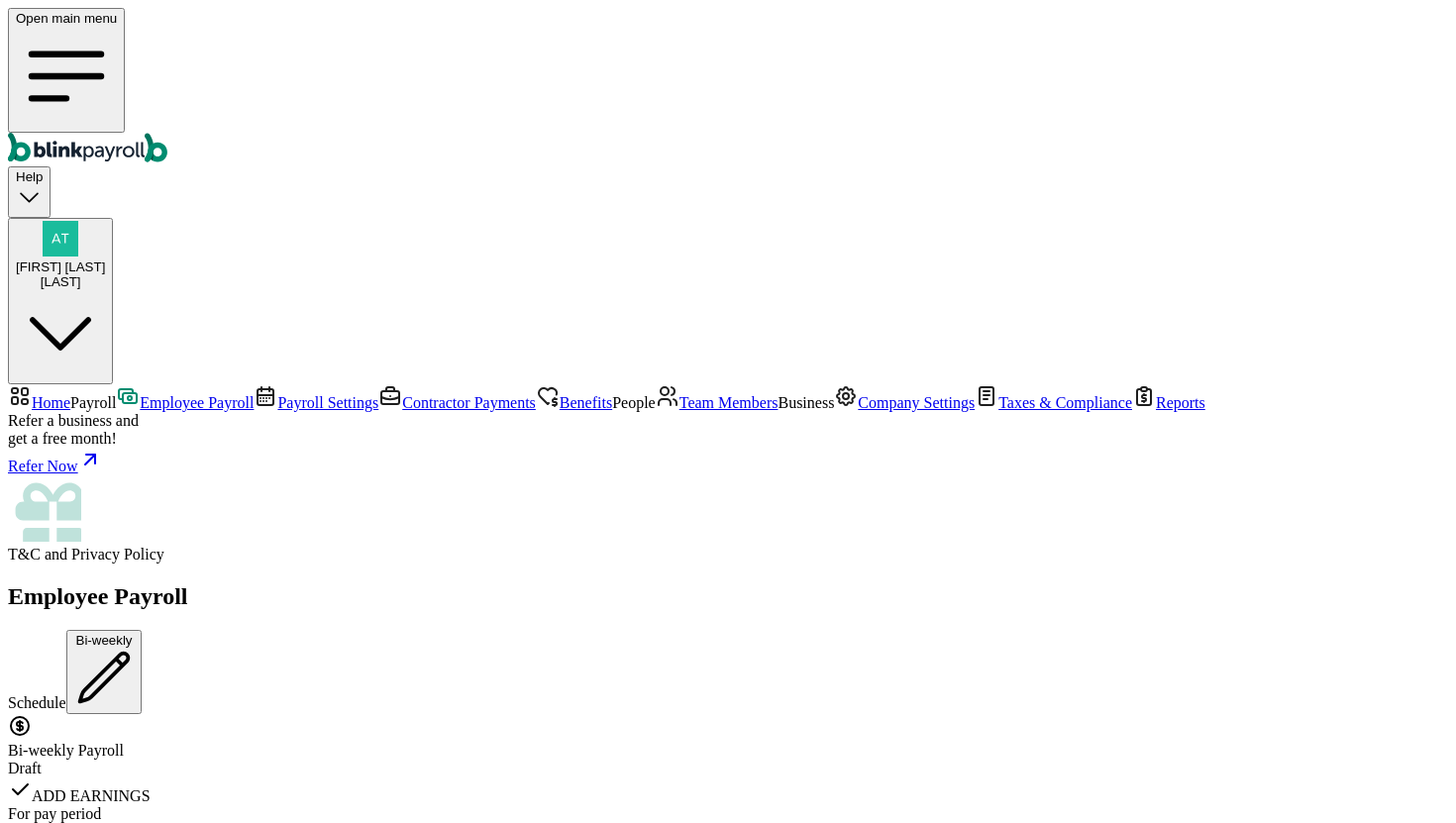 click on "Off-cycle Payroll" at bounding box center [62, 3681] 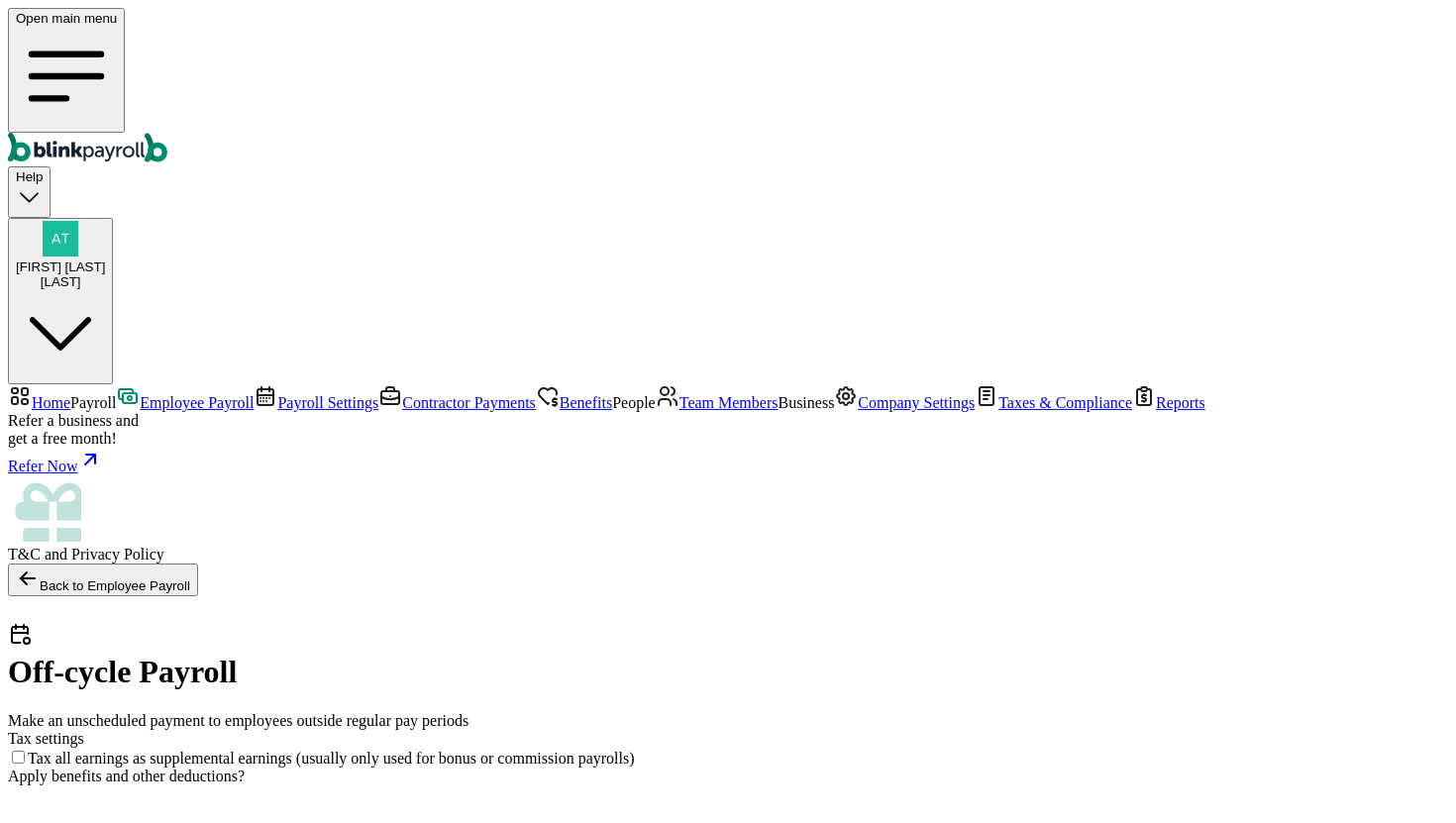 click on "Apply post-tax deductions" at bounding box center (728, 2259) 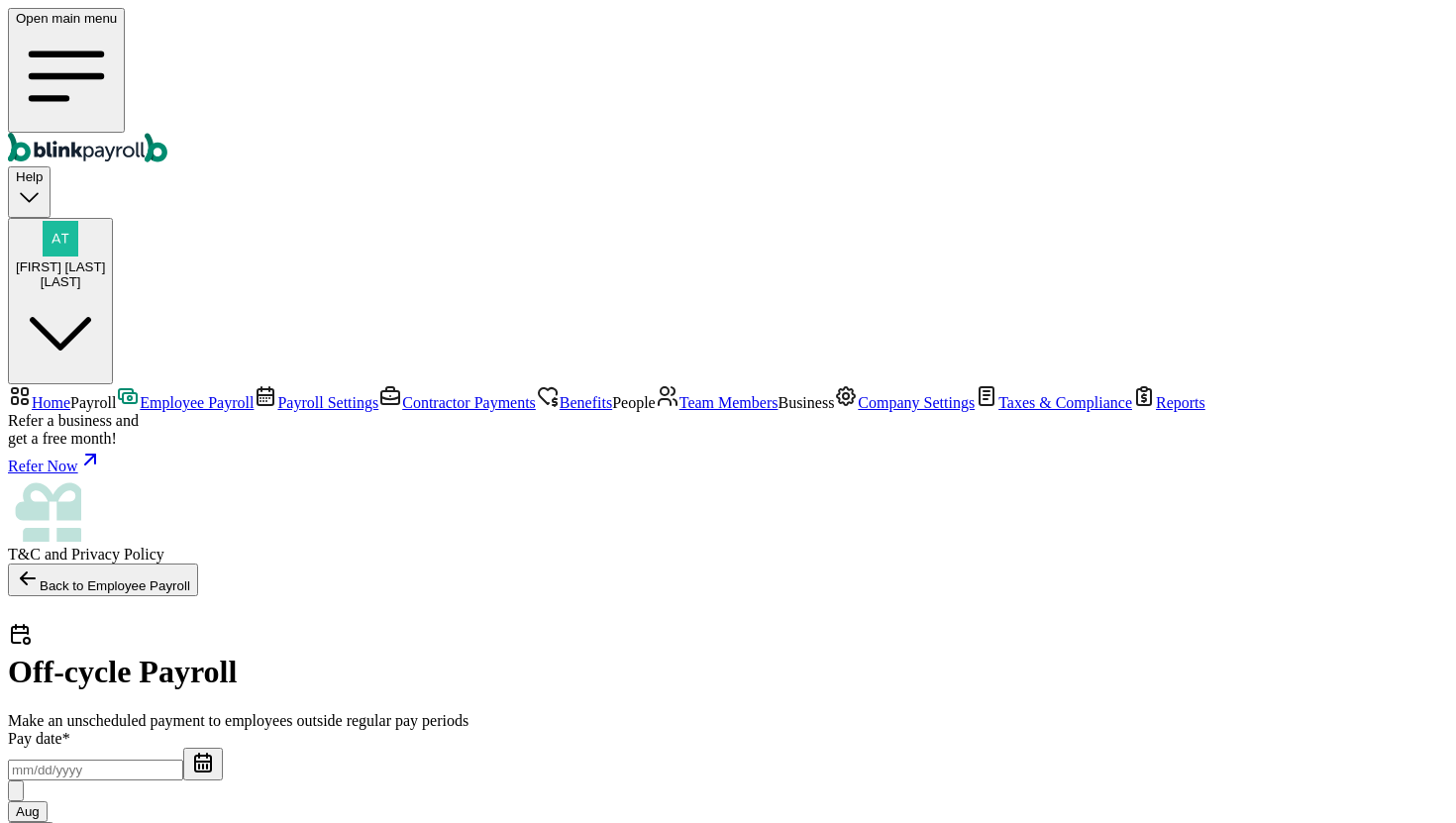 checkbox on "true" 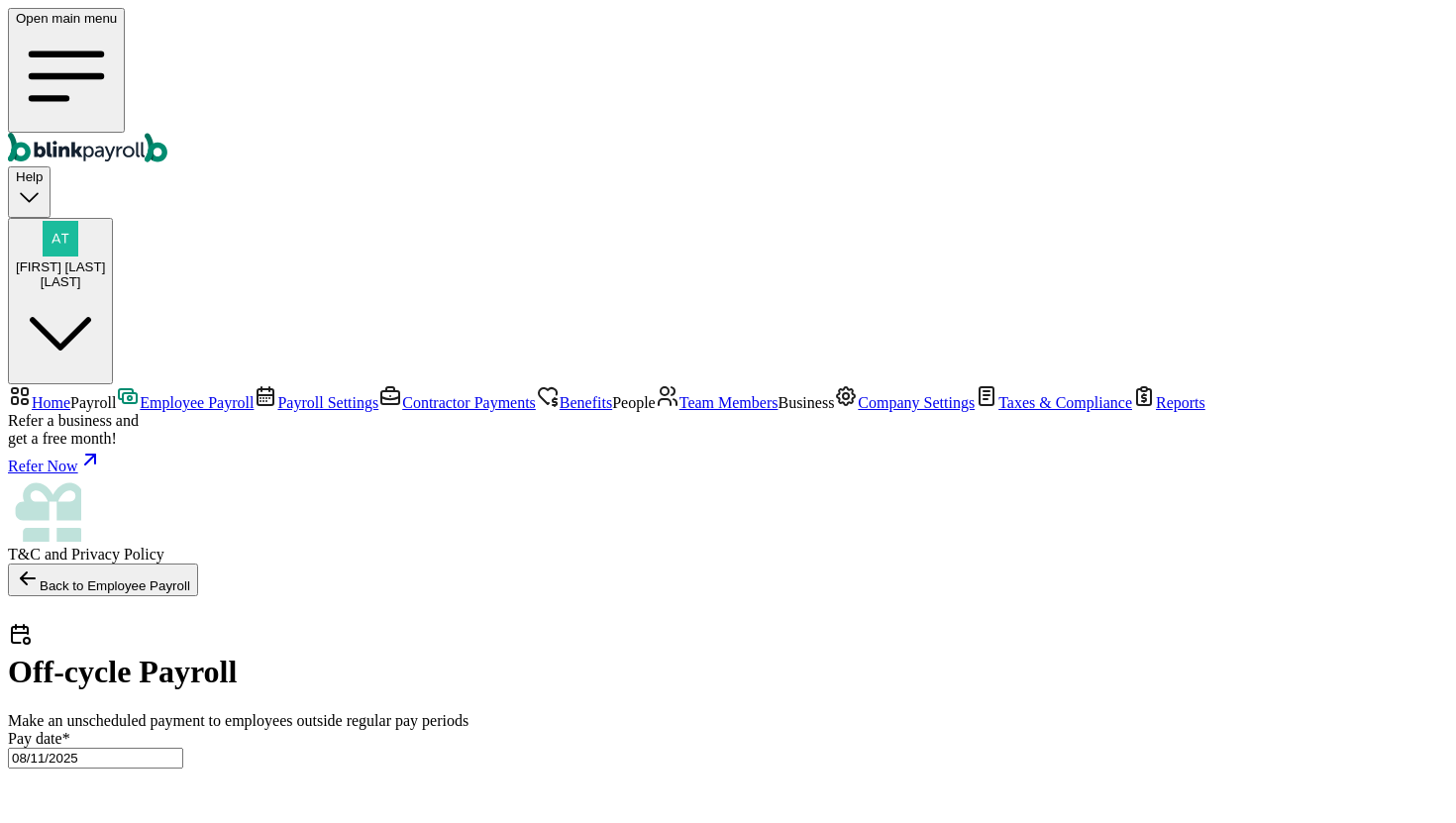 click at bounding box center (95, 2481) 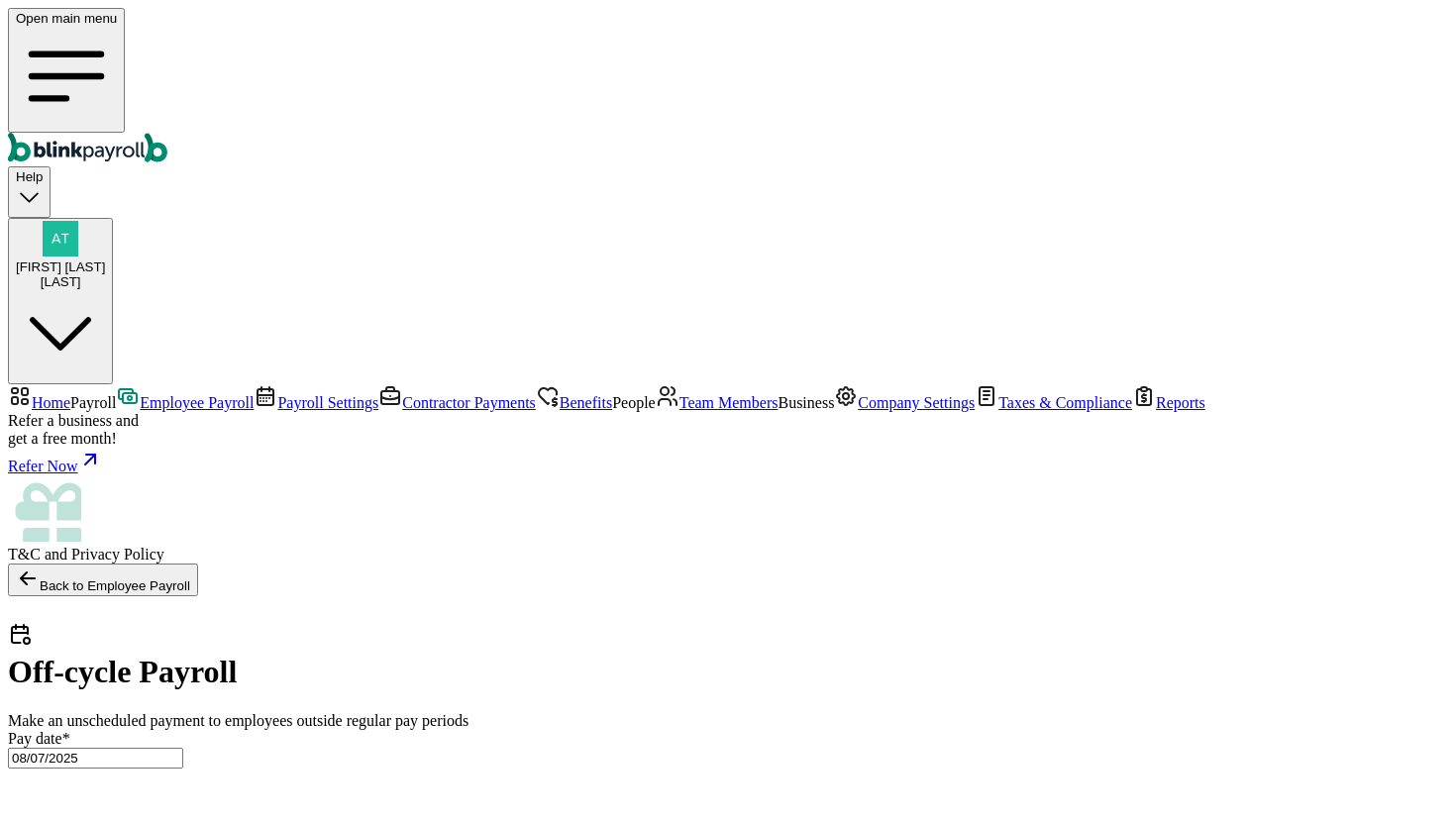 click on "08/07/2025" at bounding box center (95, 758) 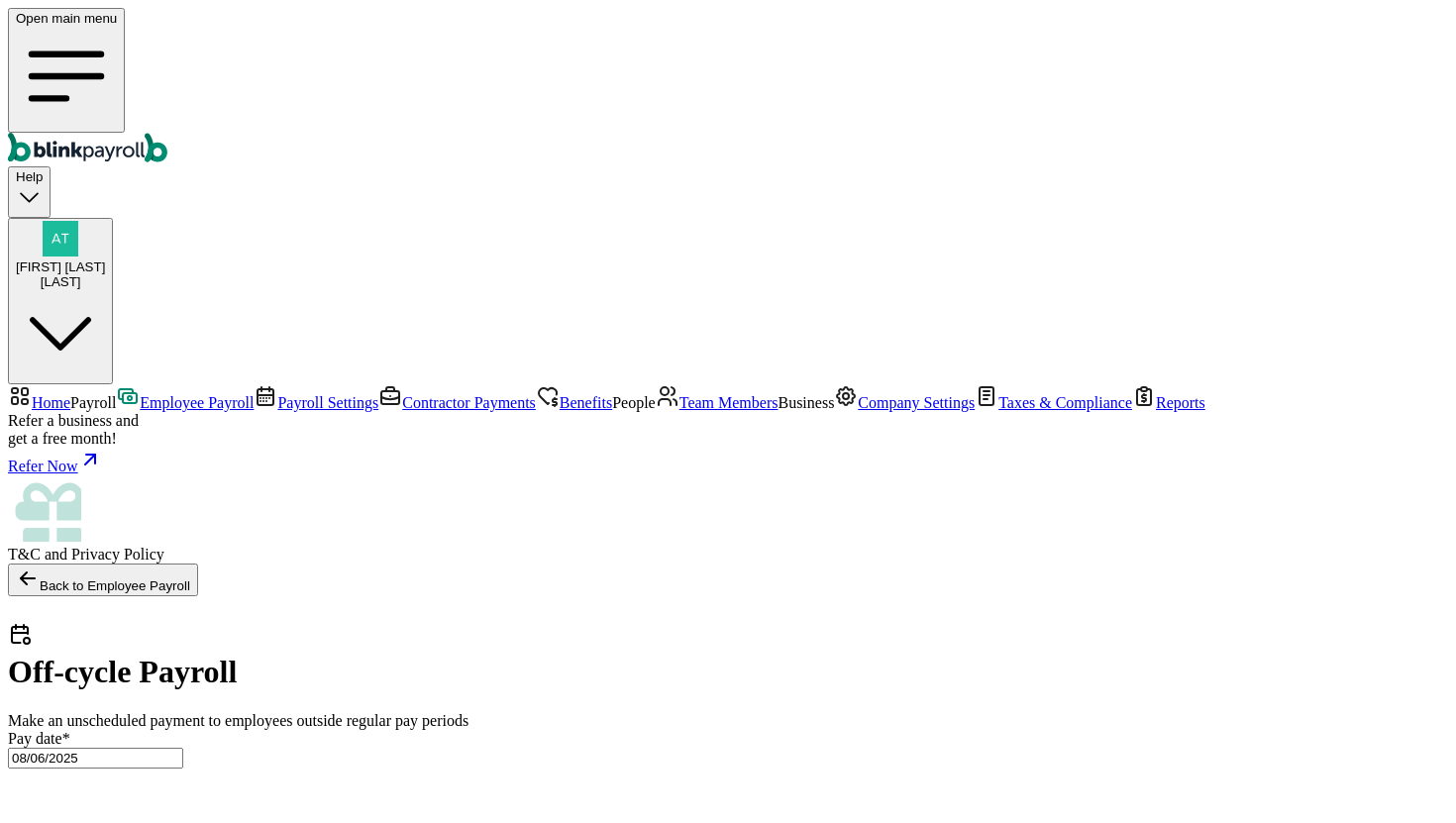 click on "Hours and earnings Import CSV 1 Upload 2 Map Columns 3 Map Employees Drop your file here  or Browse files Expected Column Required Employee Name Regular Hours Overtime Hours Double Overtime Hours Holiday Pay Cash Tips Check Number Severance Commission Bonus Paycheck Tips One-Time-deductions Reimbursement Download Template" at bounding box center [728, 4283] 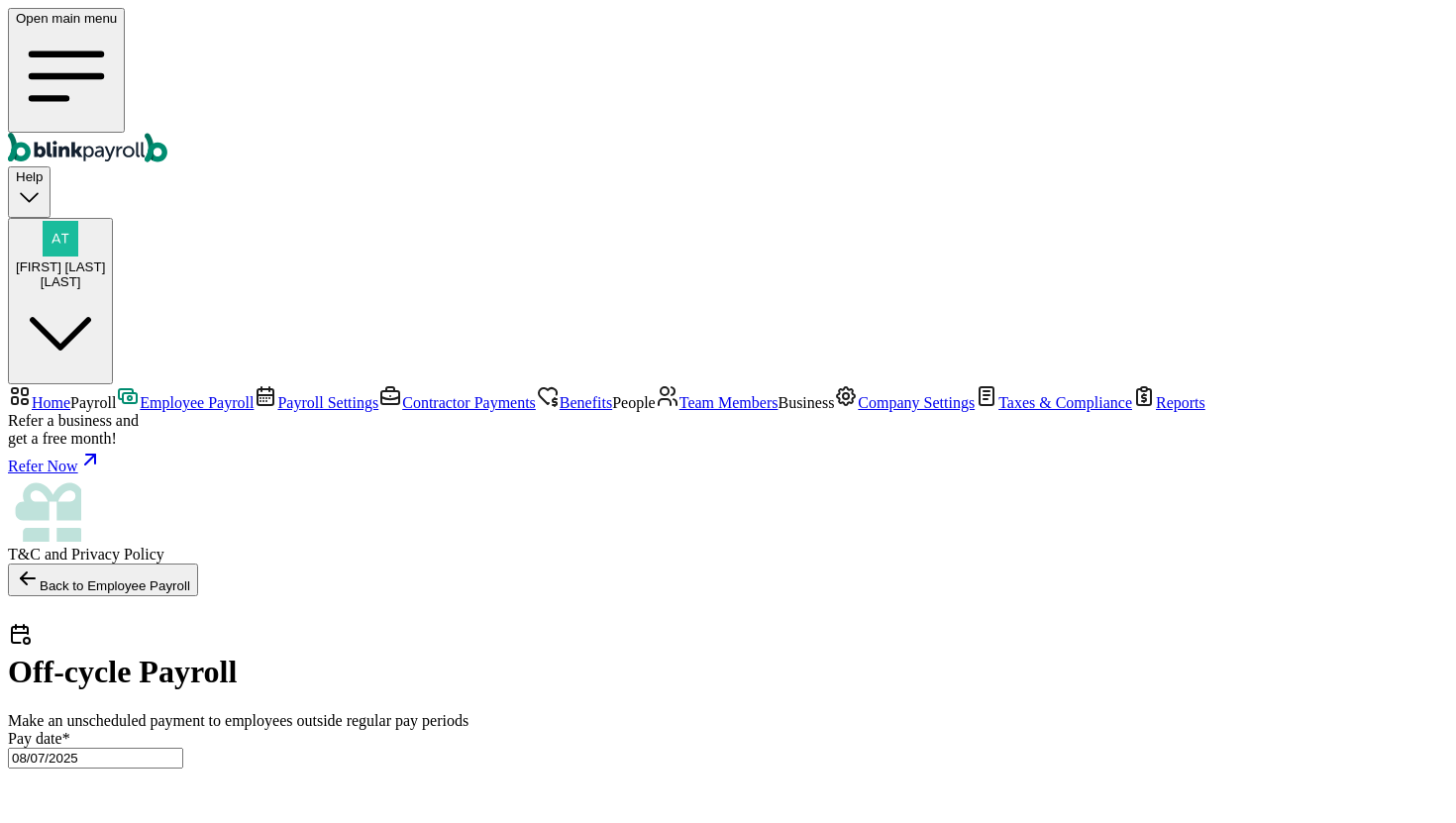click on "Review calculations" at bounding box center (167, 4700) 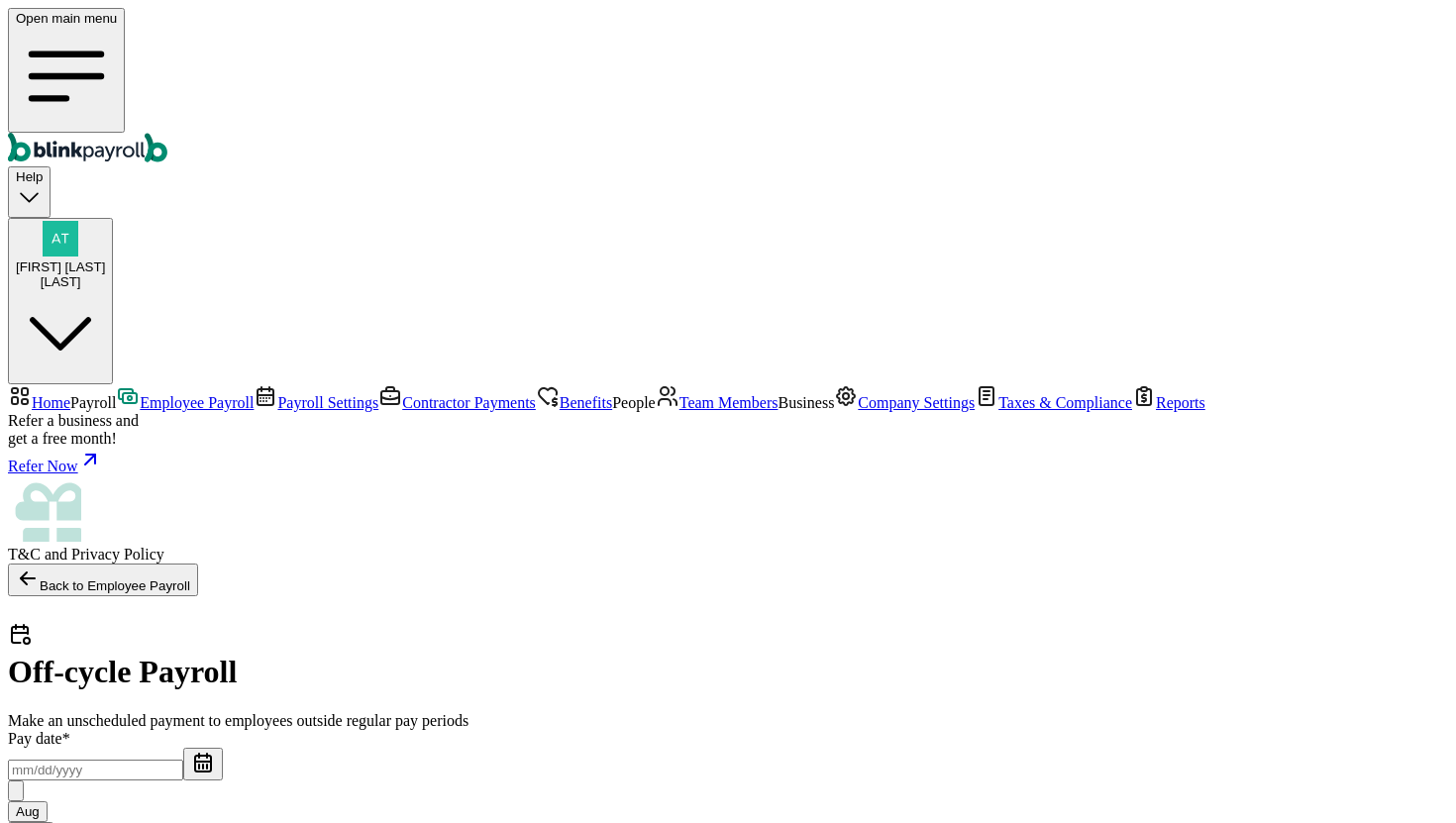 type on "08/08/2025" 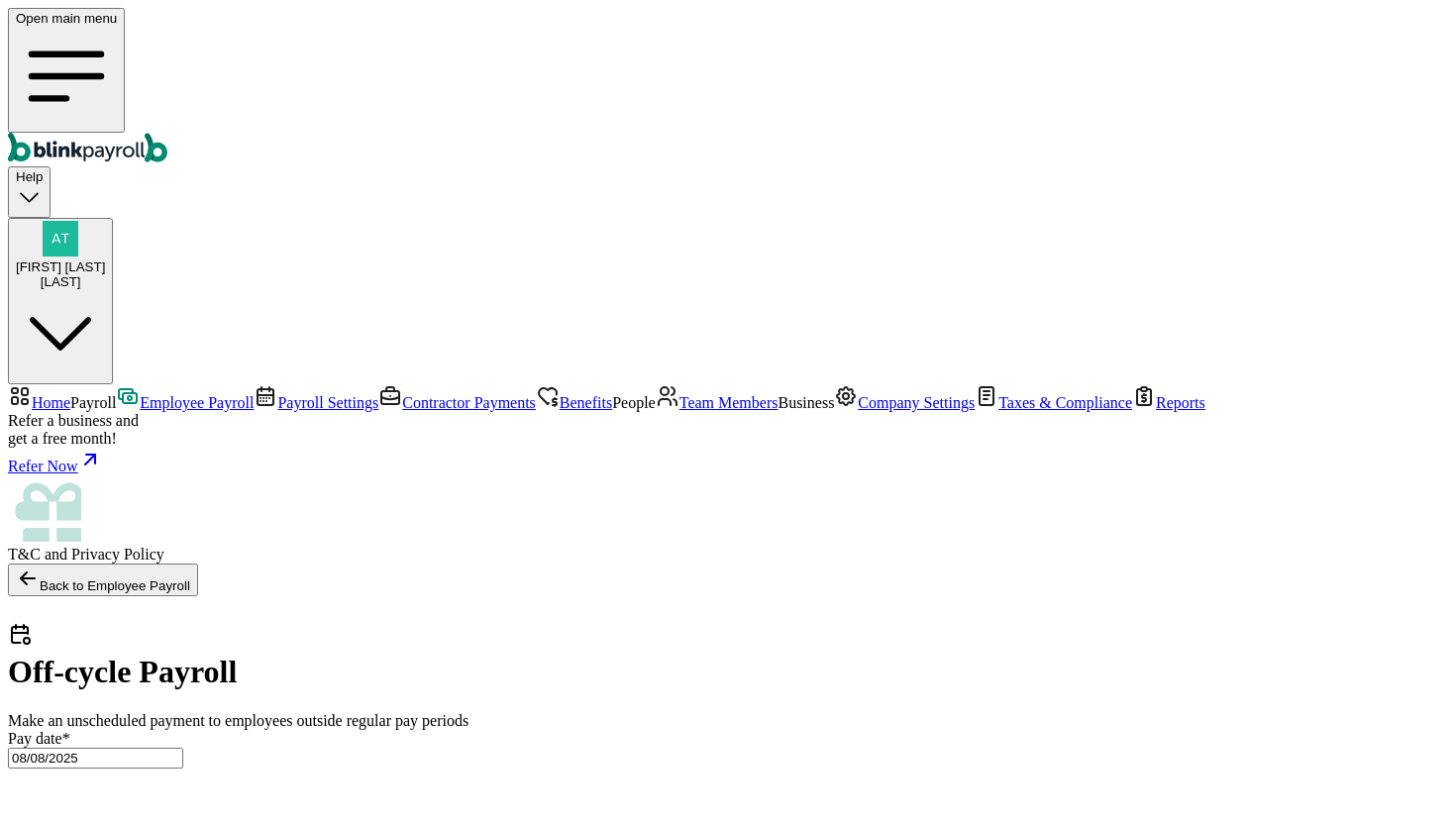 click on "08/08/2025" at bounding box center [95, 758] 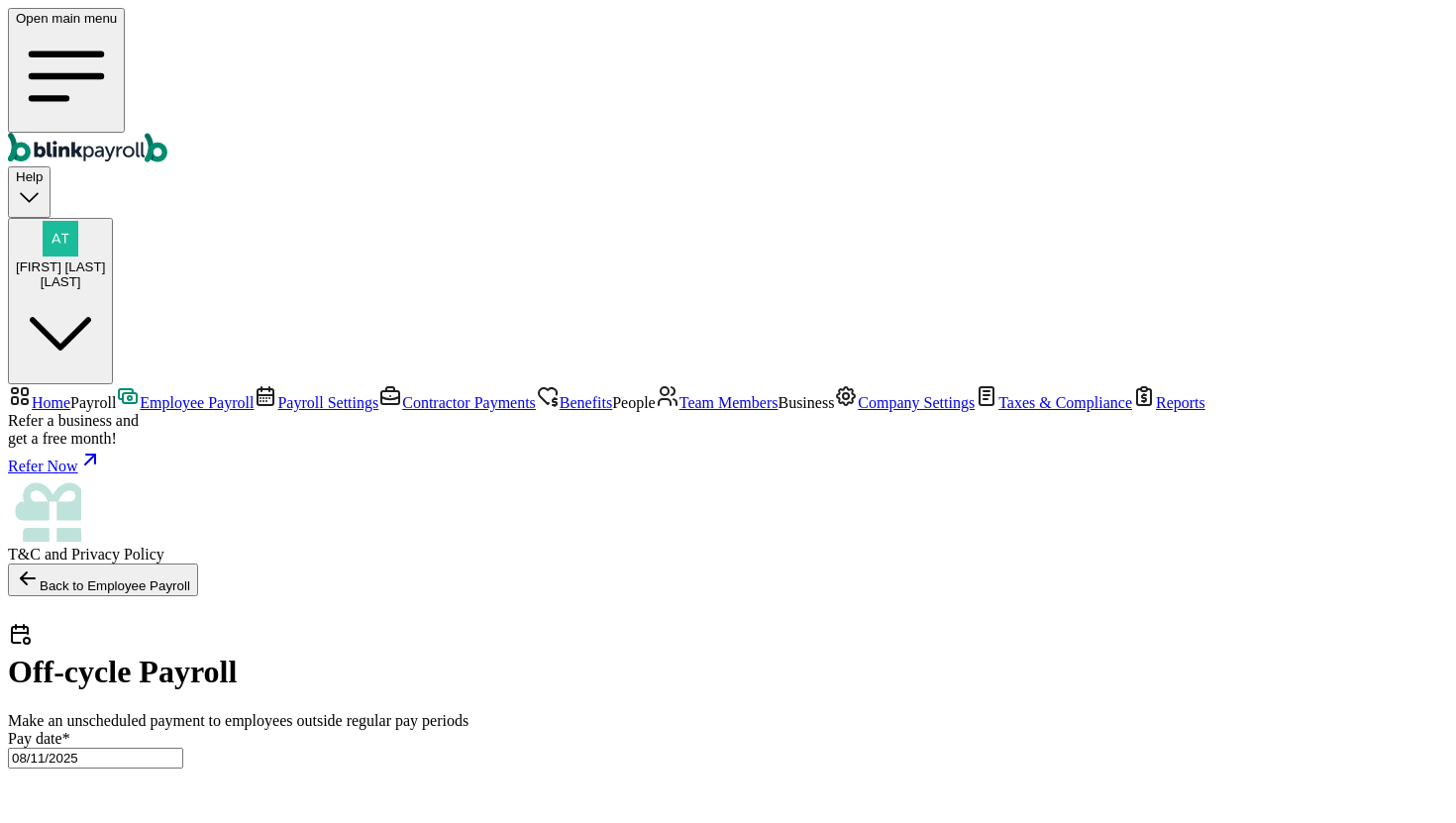 click on "08/11/2025" at bounding box center [95, 758] 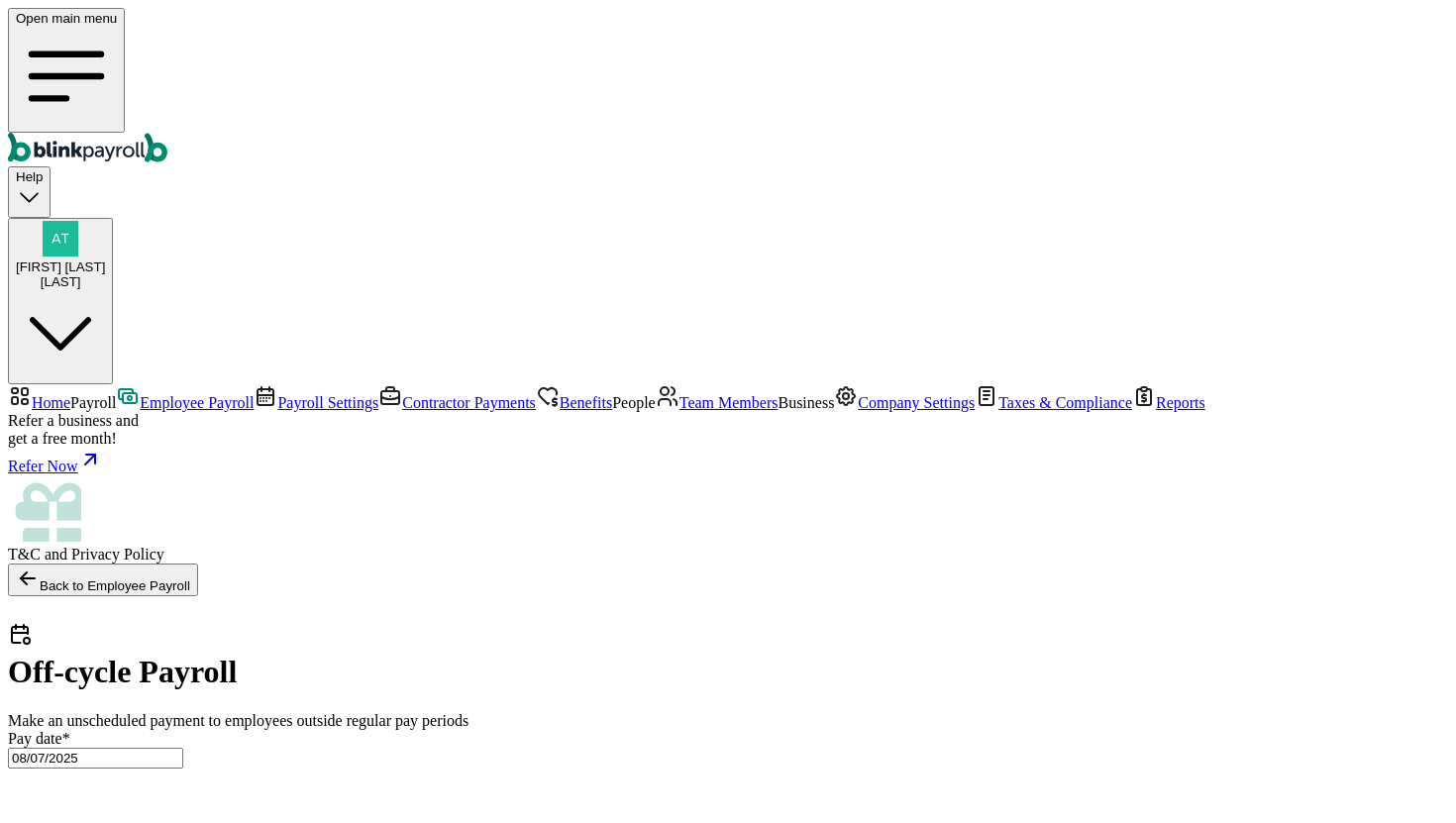 click on "Change to ACH" at bounding box center [92, 4208] 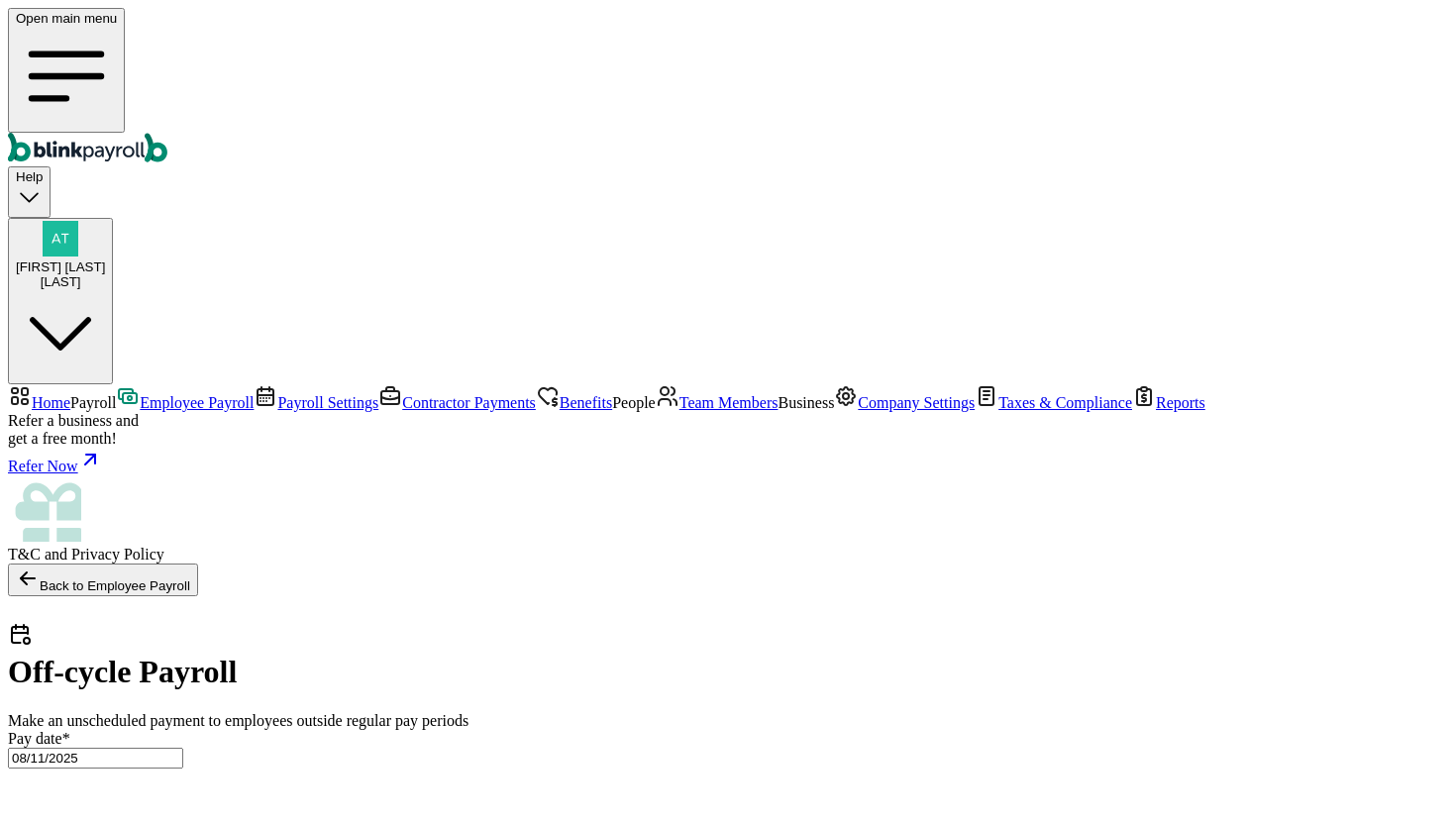 click on "Employee Payroll" at bounding box center [196, 402] 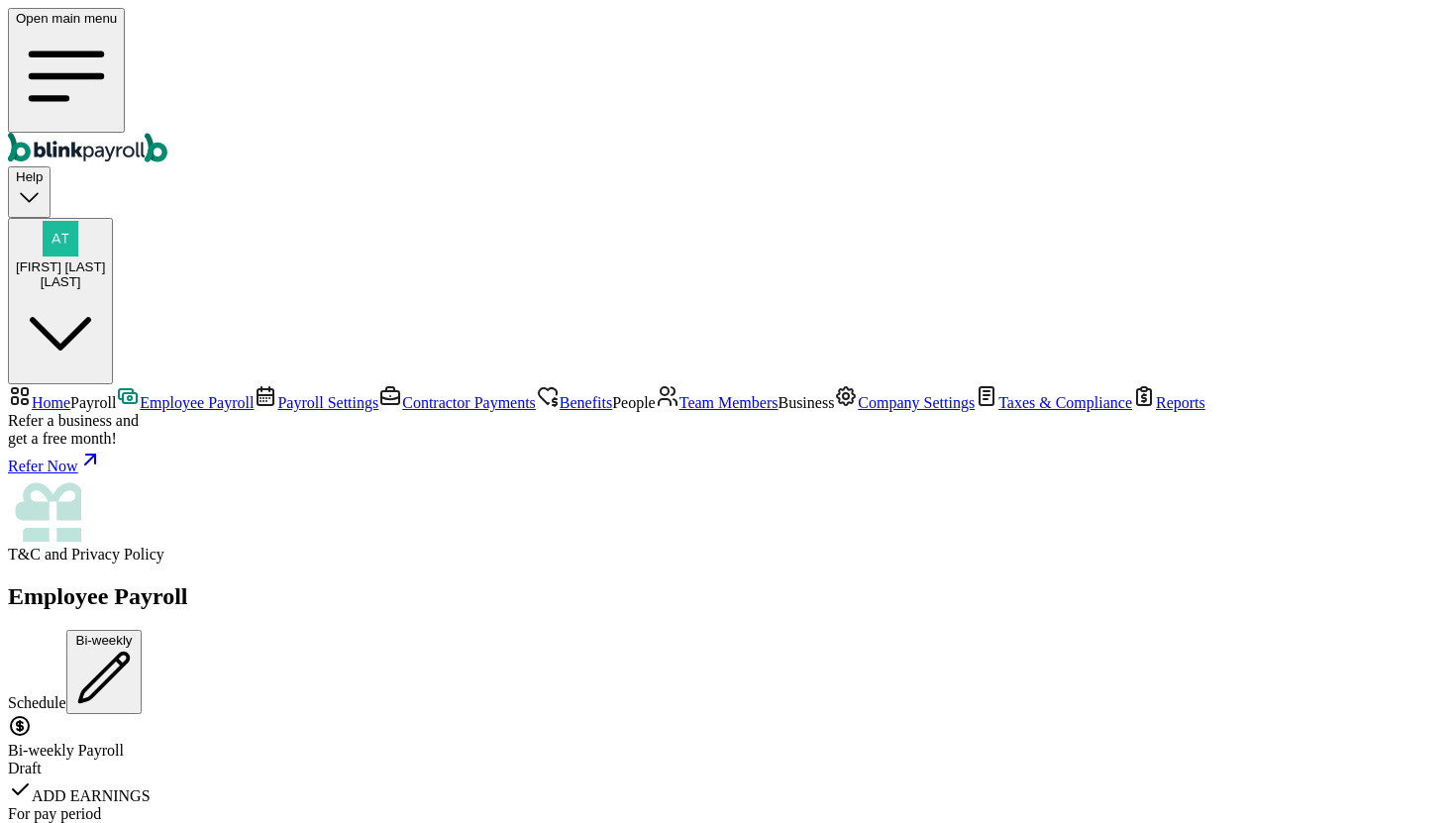 click on "Off-cycle Payroll" at bounding box center (728, 3668) 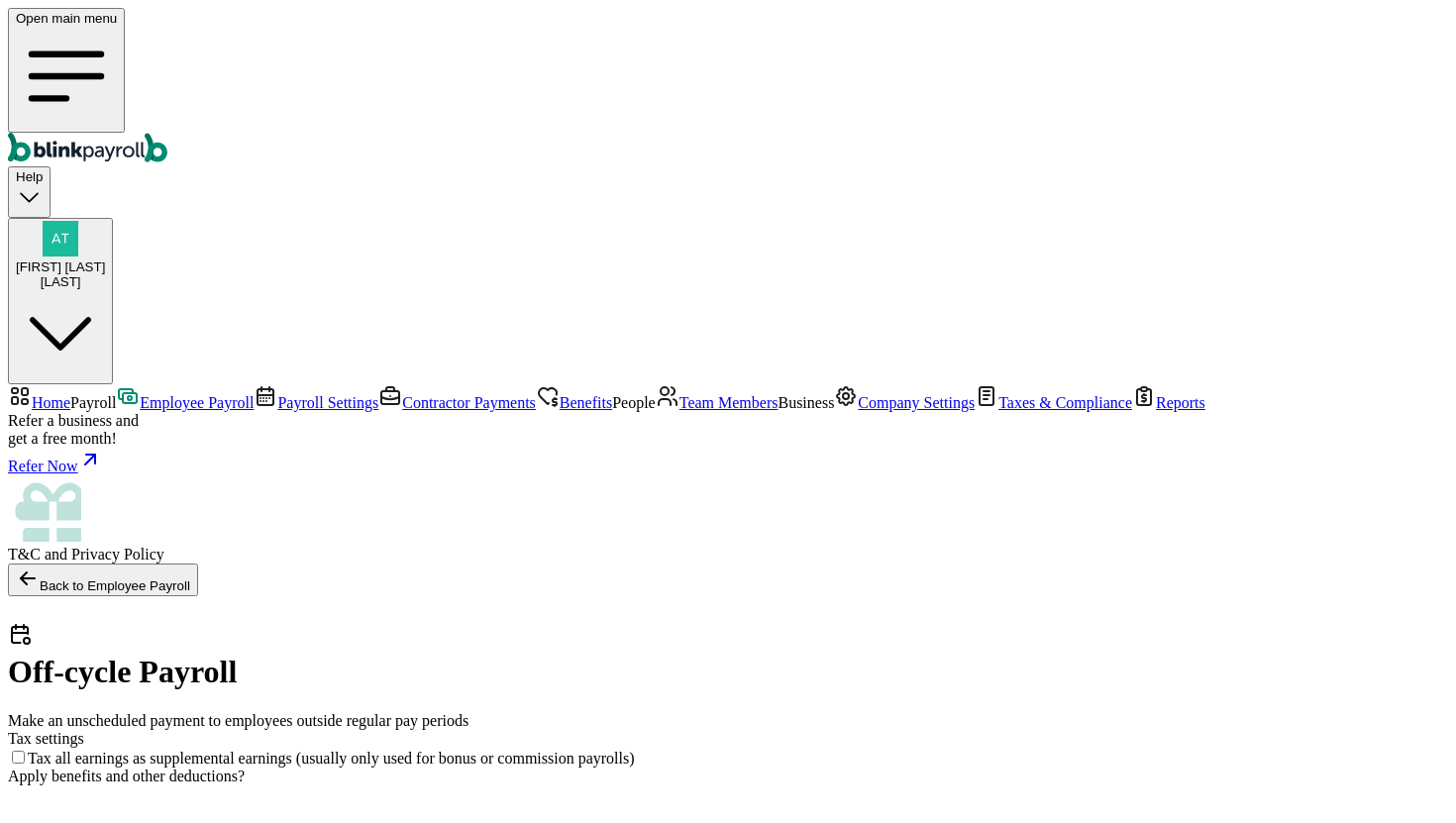 scroll, scrollTop: 0, scrollLeft: 0, axis: both 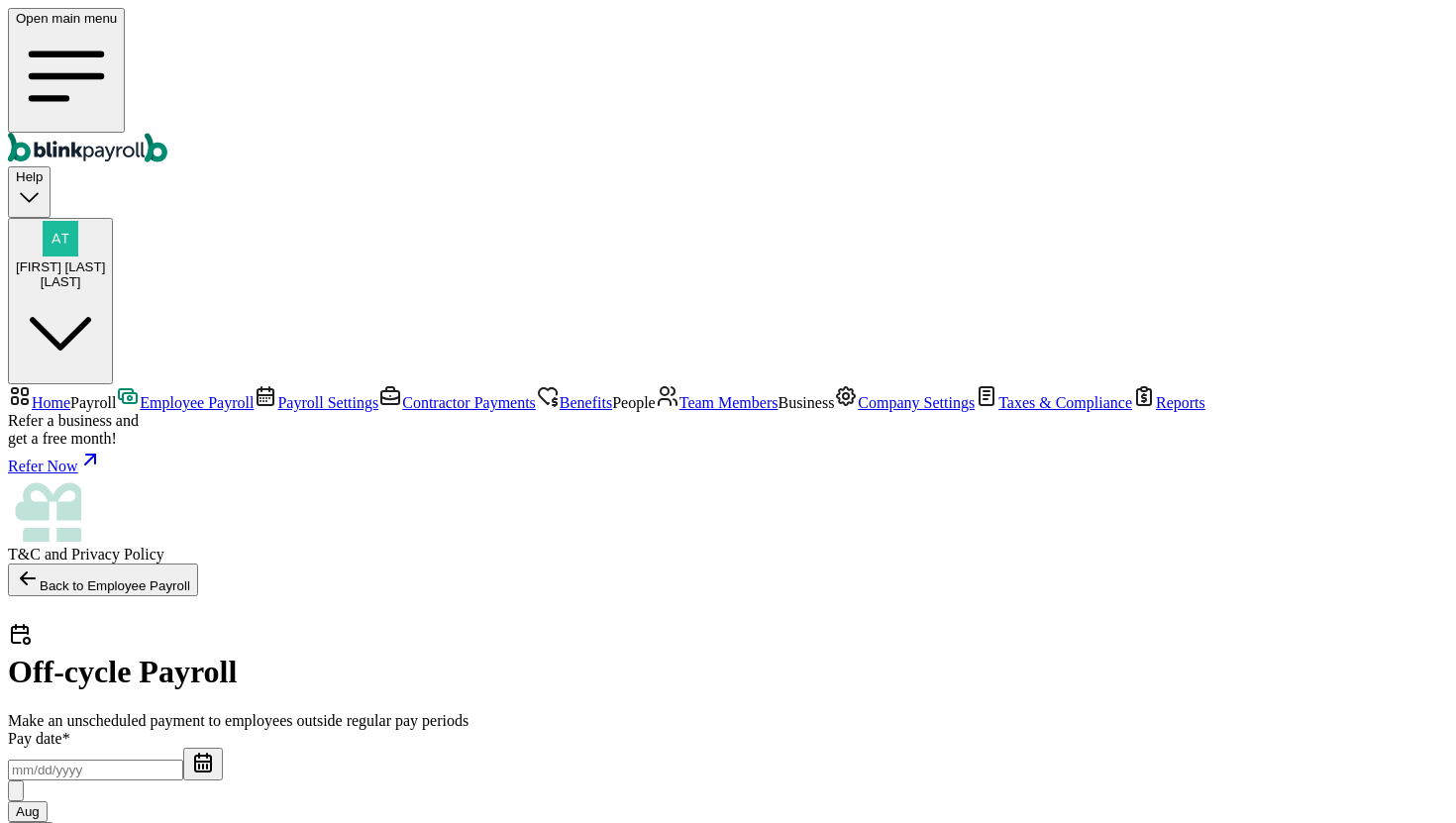 click at bounding box center (95, 770) 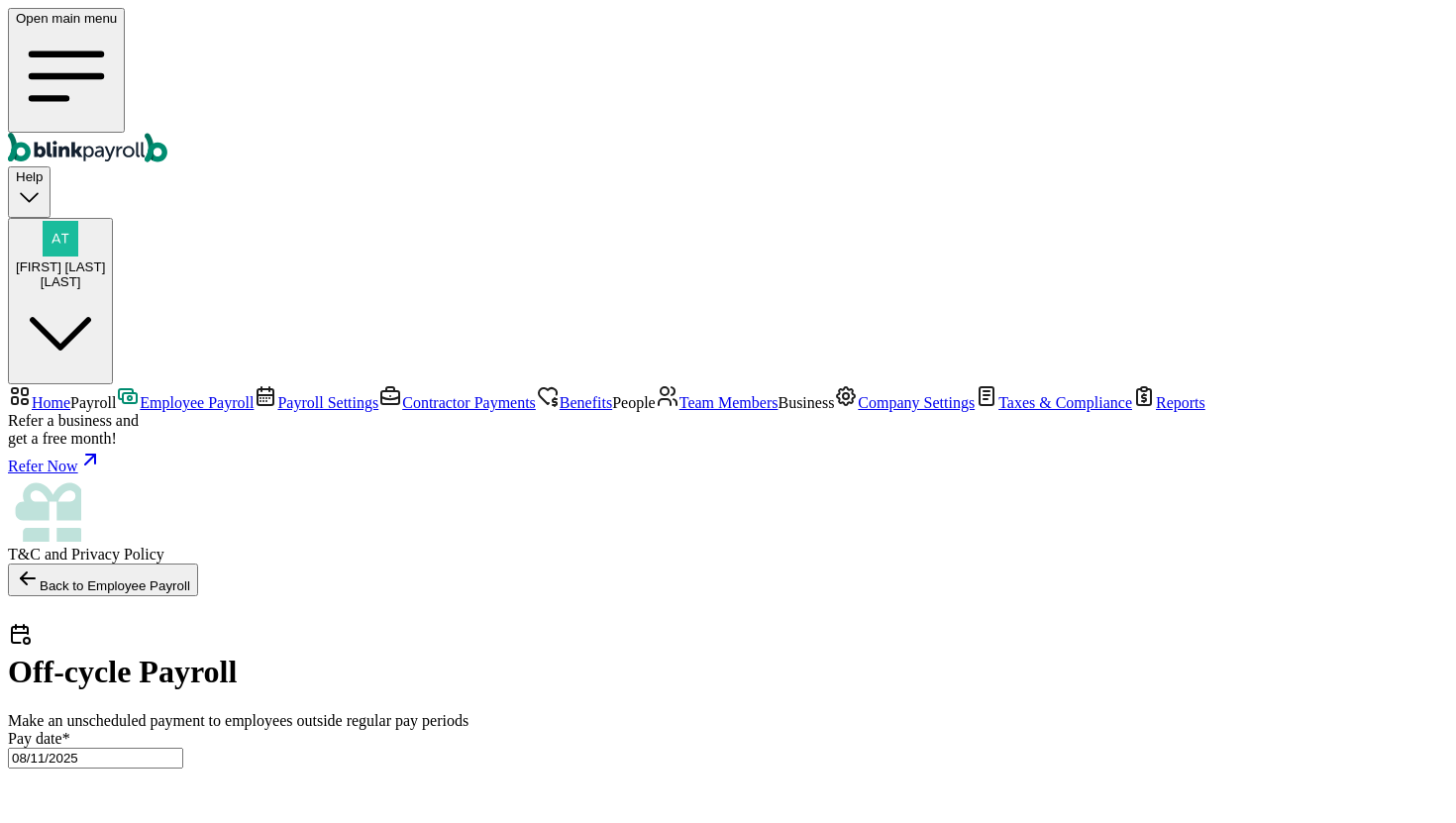 click at bounding box center (95, 2481) 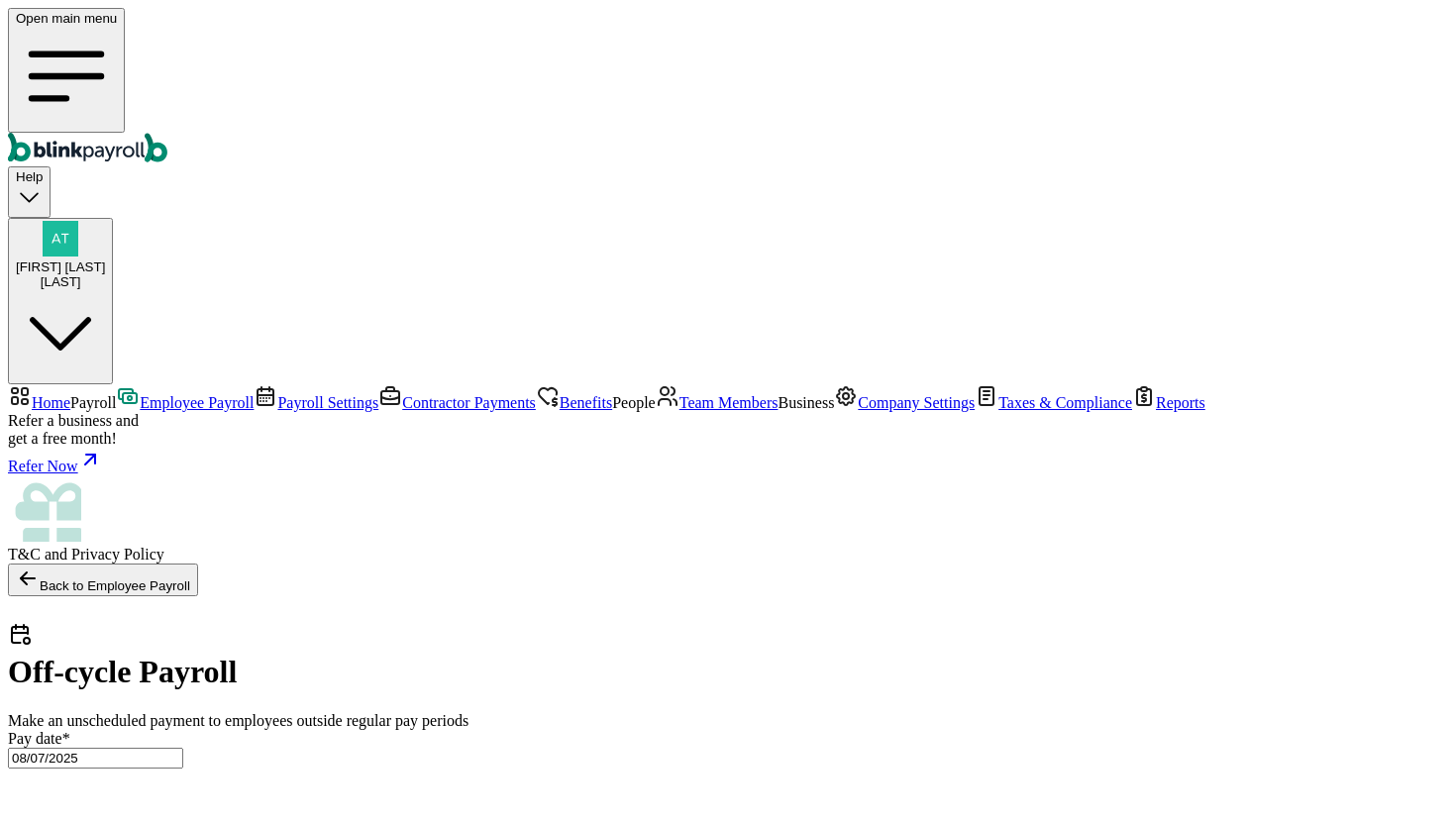 click on "Pay date * [MM]/[DD]/[YEAR] [MONTH] [YEAR] Mon Tue Wed Thu Fri Sat Sun 28 29 30 31 1 2 3 4 5 6 7 8 9 10 11 12 13 14 15 16 17 18 19 20 21 22 23 24 25 26 27 28 29 30 31 1 2 3 4 5 6 7 Pay period * [MM]/[DD]/[YEAR] ~ [MM]/[DD]/[YEAR] [MONTH] [YEAR] Mon Tue Wed Thu Fri Sat Sun 28 29 30 31 1 2 3 4 5 6 7 8 9 10 11 12 13 14 15 16 17 18 19 20 21 22 23 24 25 26 27 28 29 30 31 1 2 3 4 5 6 7" at bounding box center [728, 2441] 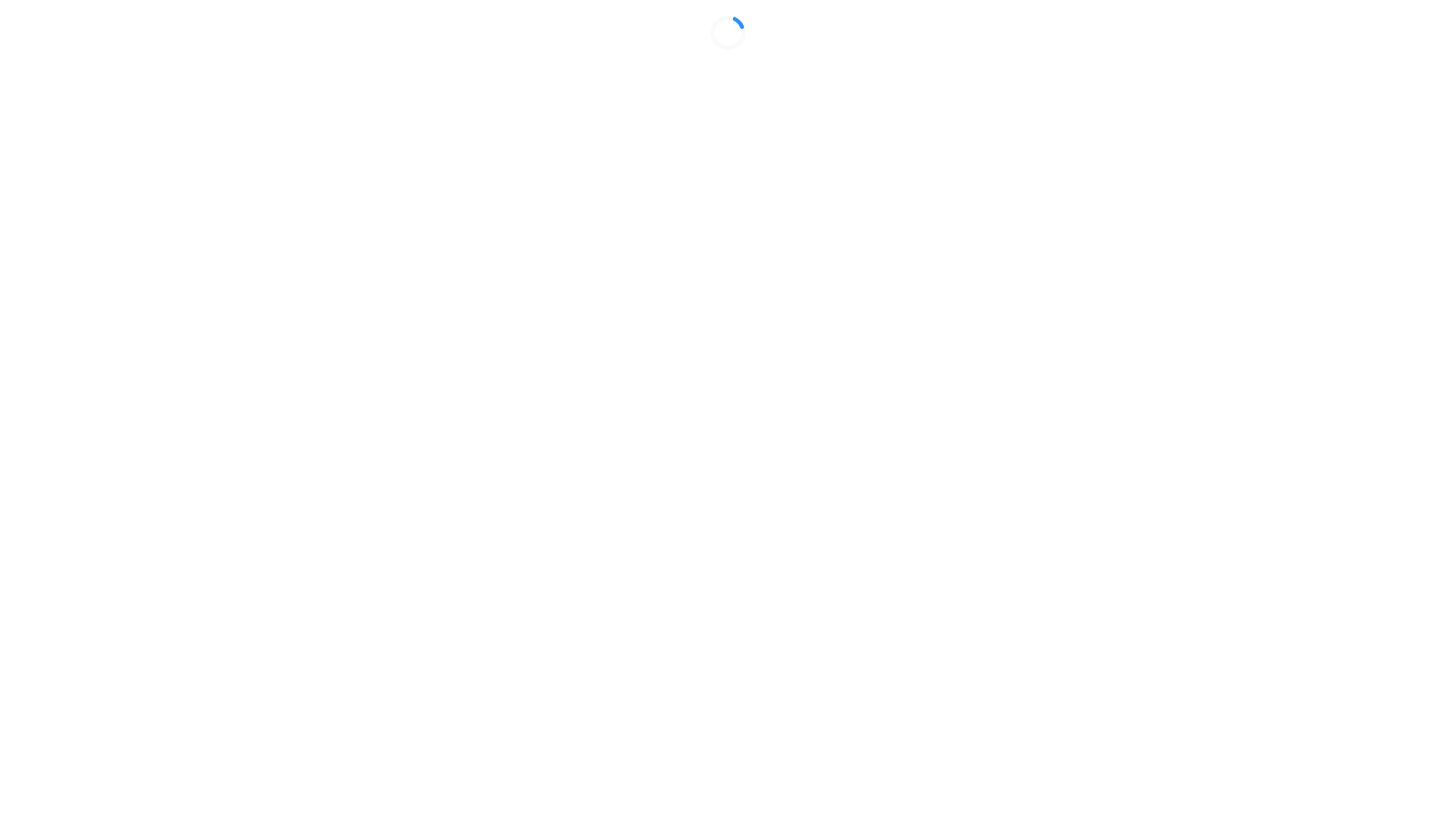 scroll, scrollTop: 0, scrollLeft: 0, axis: both 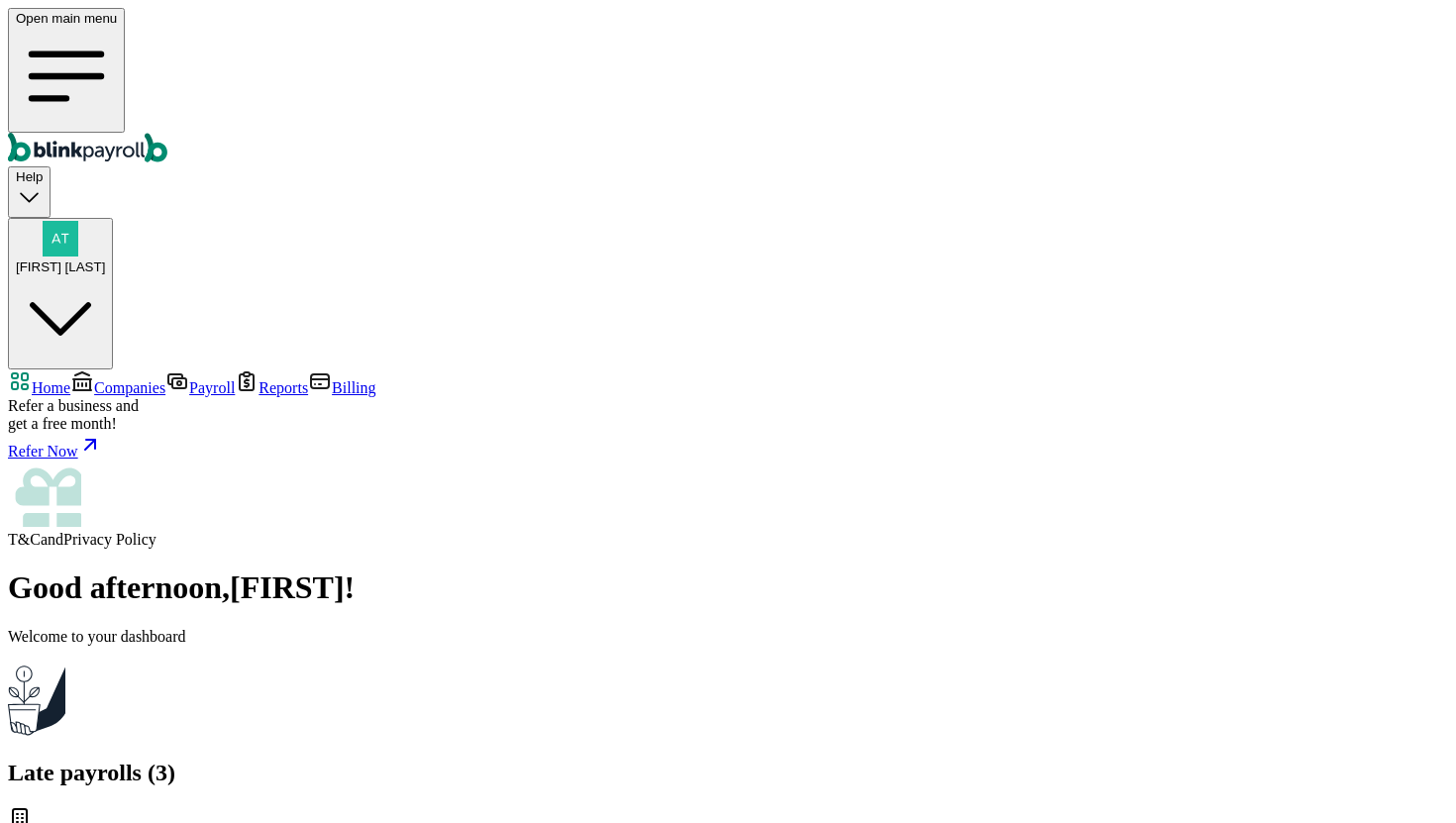 click on "Home Companies Payroll Reports Billing Refer a business and   get a free month! Refer Now T&C  and  Privacy Policy" at bounding box center [728, 459] 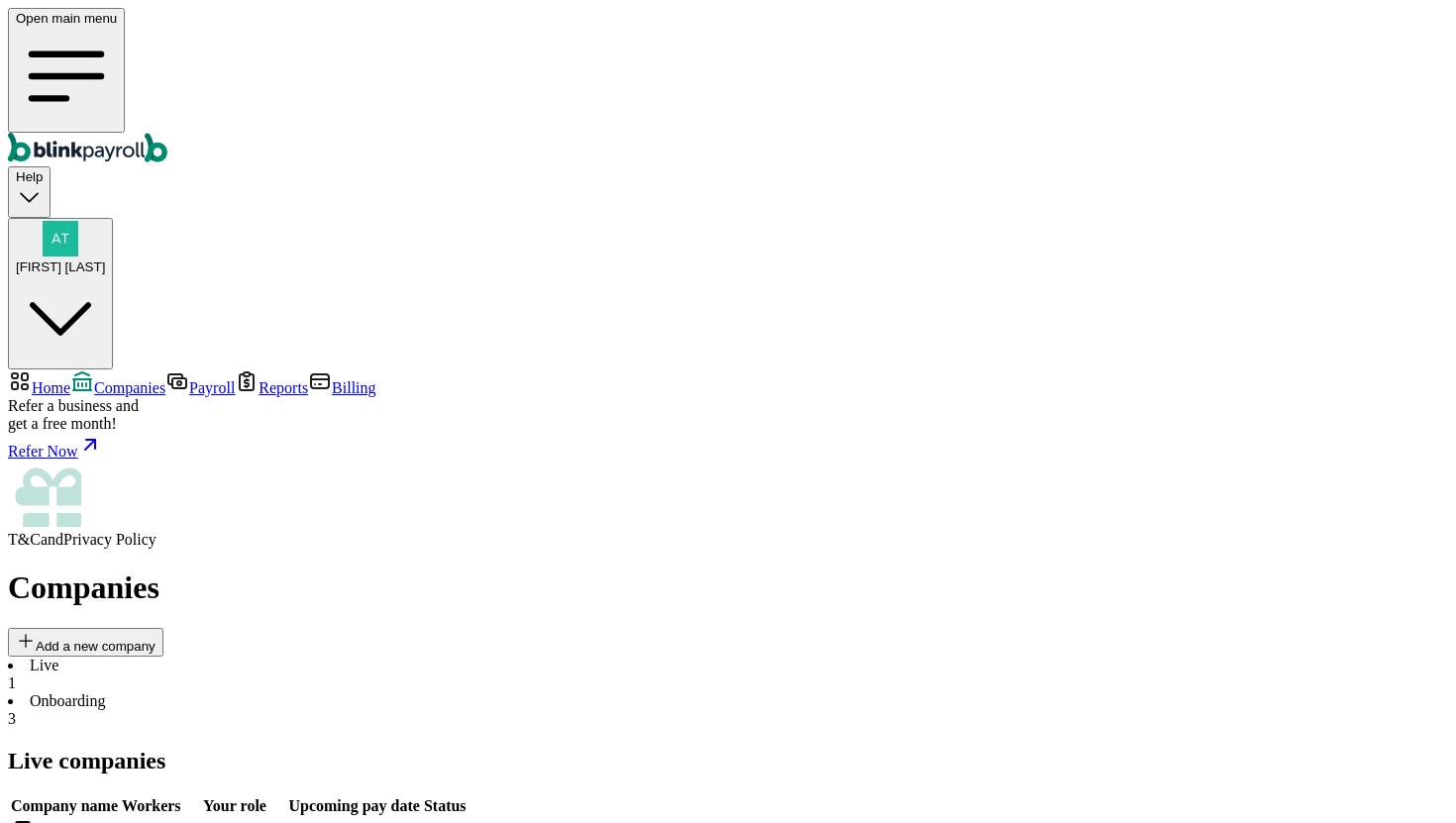click on "Onboarding 3" at bounding box center [728, 710] 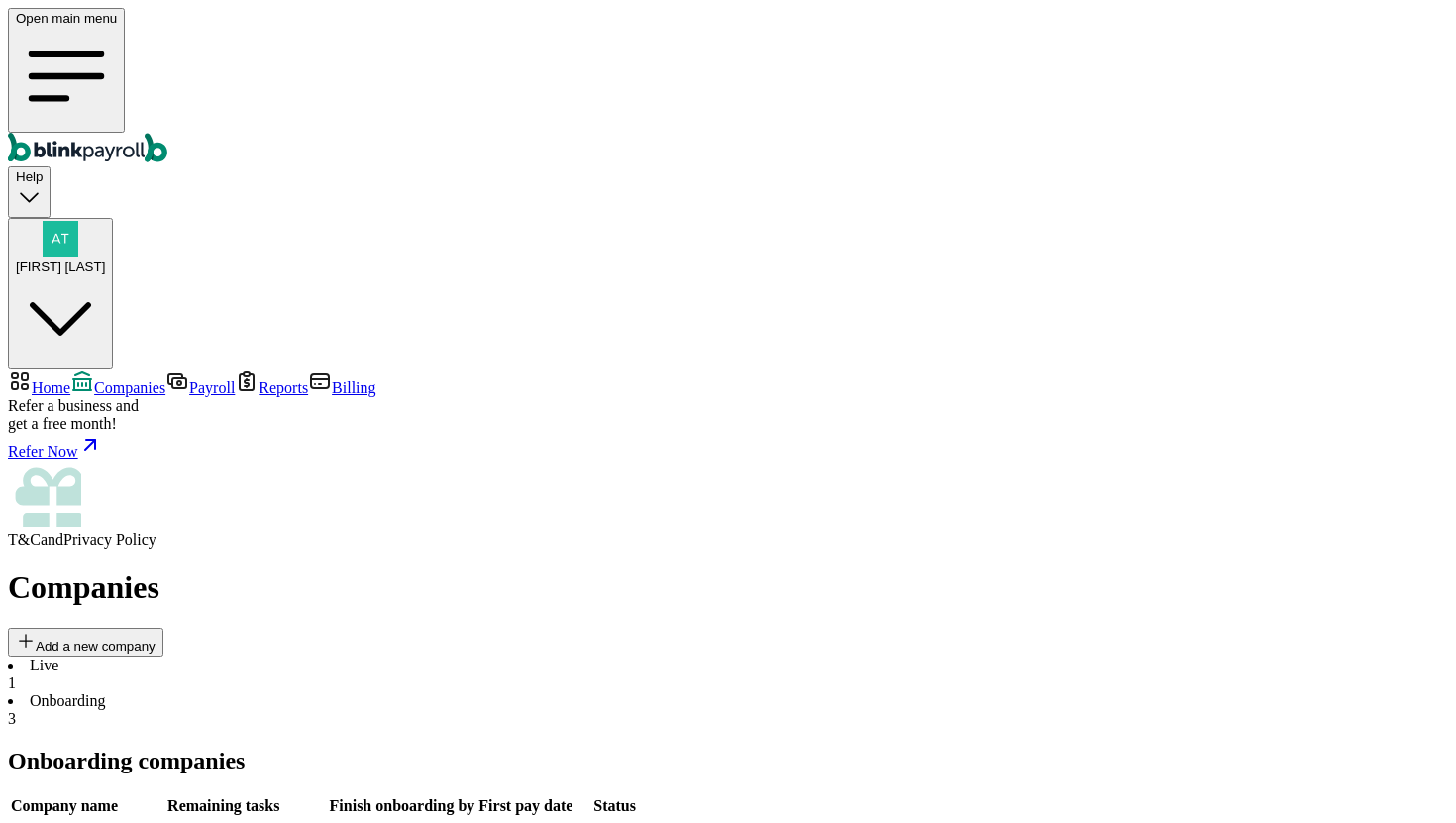 click on "Go to company" at bounding box center (713, 950) 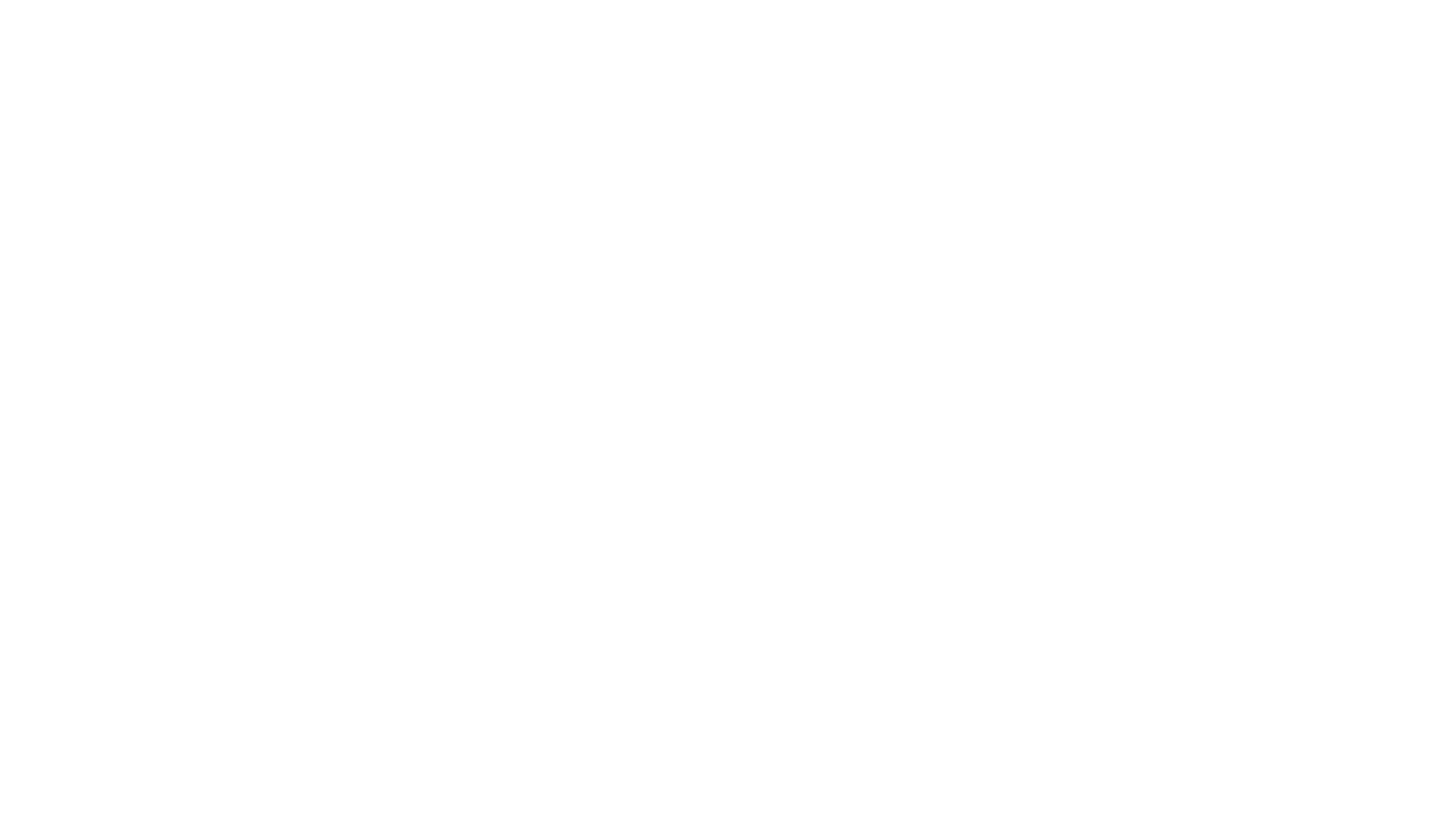 scroll, scrollTop: 0, scrollLeft: 0, axis: both 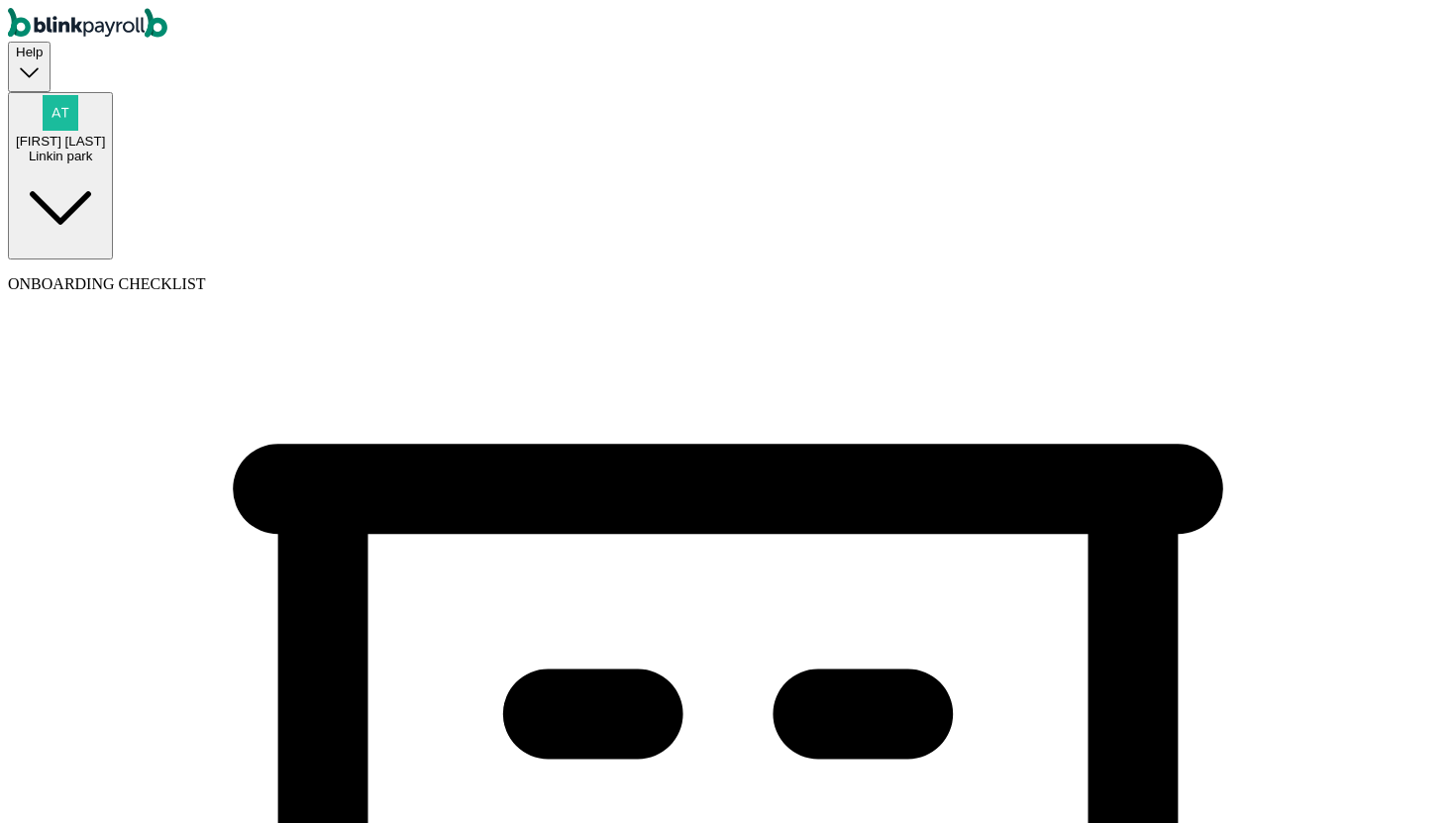select on "Sole proprietorship" 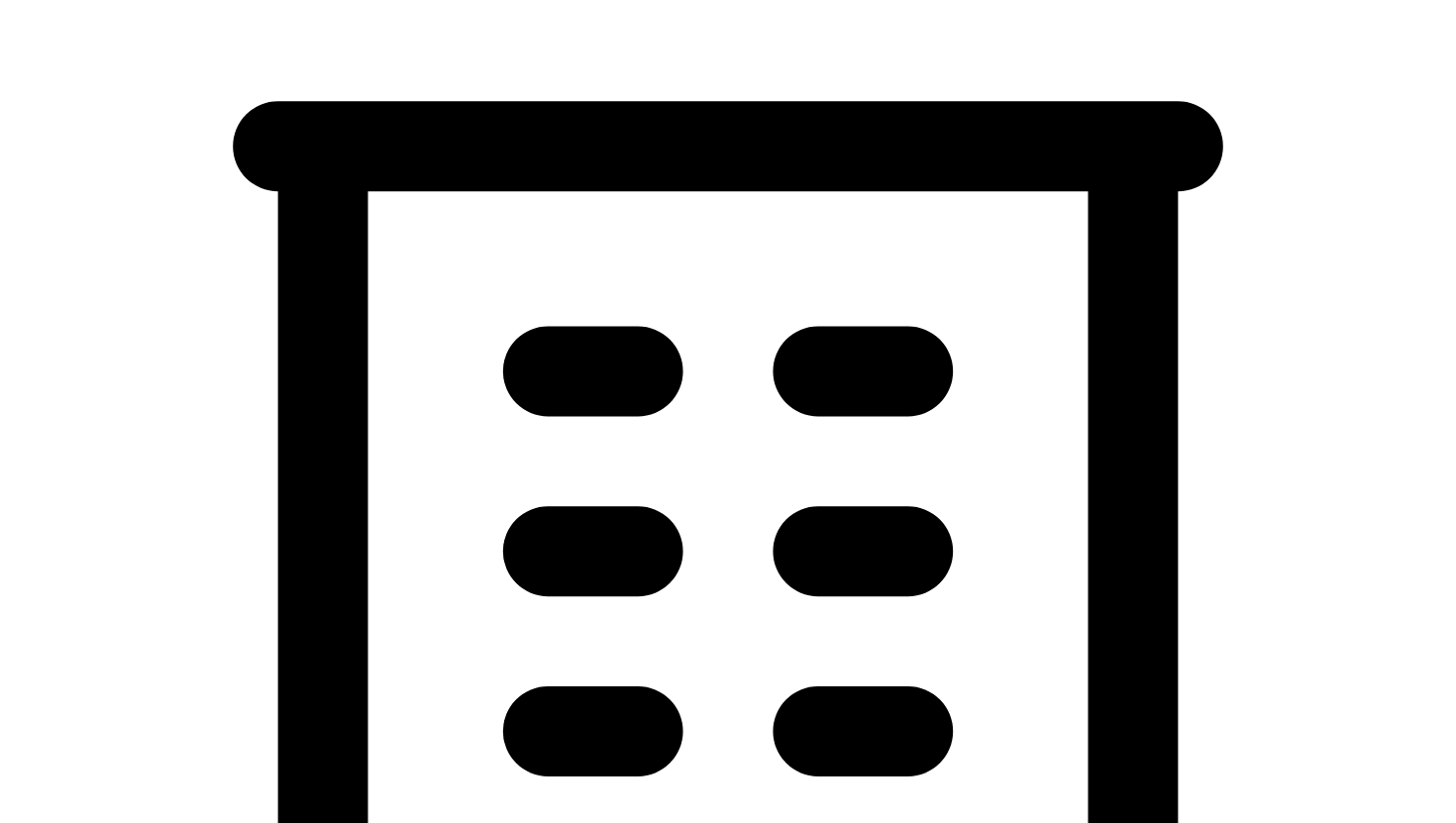 scroll, scrollTop: 480, scrollLeft: 0, axis: vertical 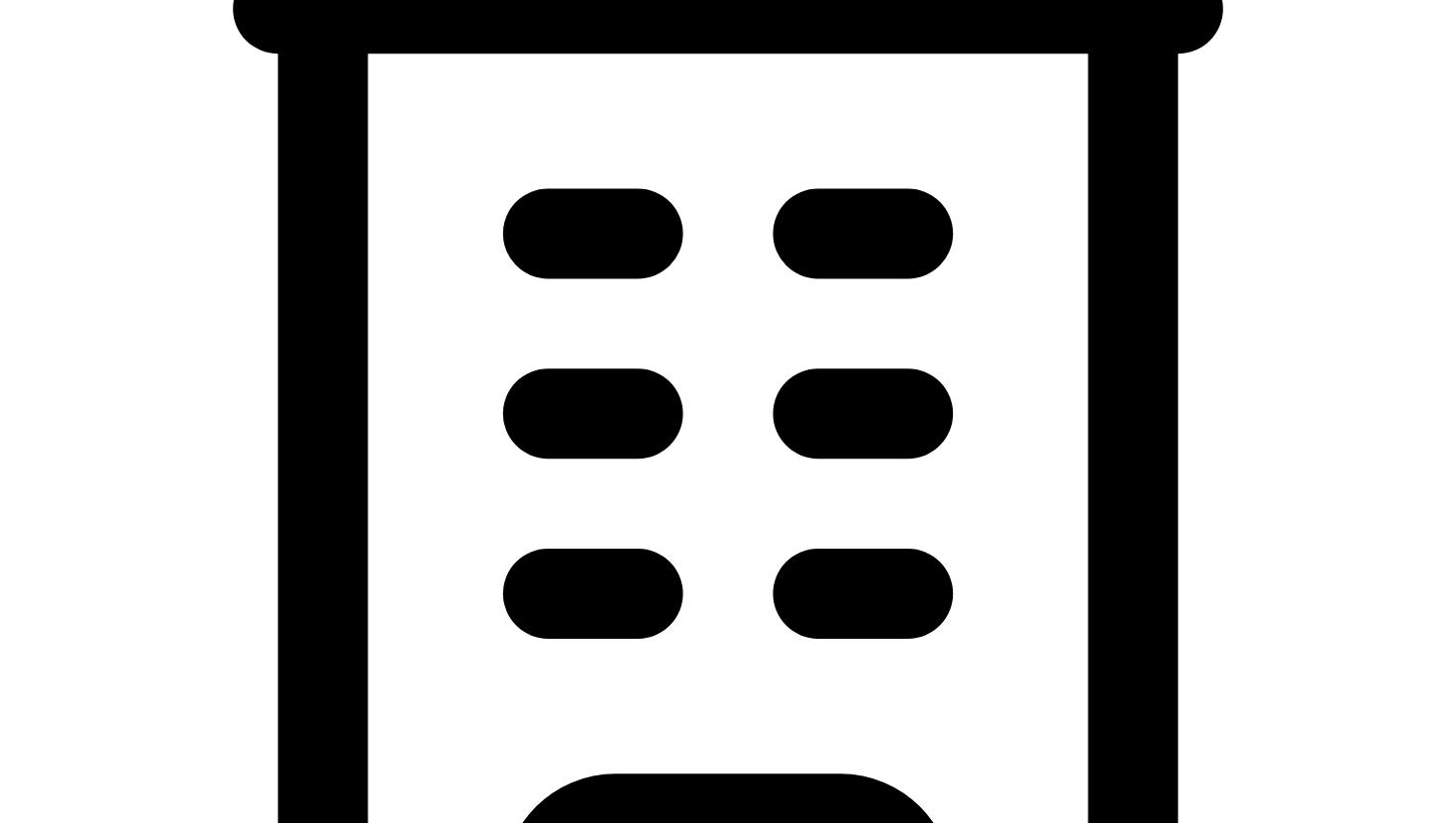 click on "08/11/2025" at bounding box center [95, 12035] 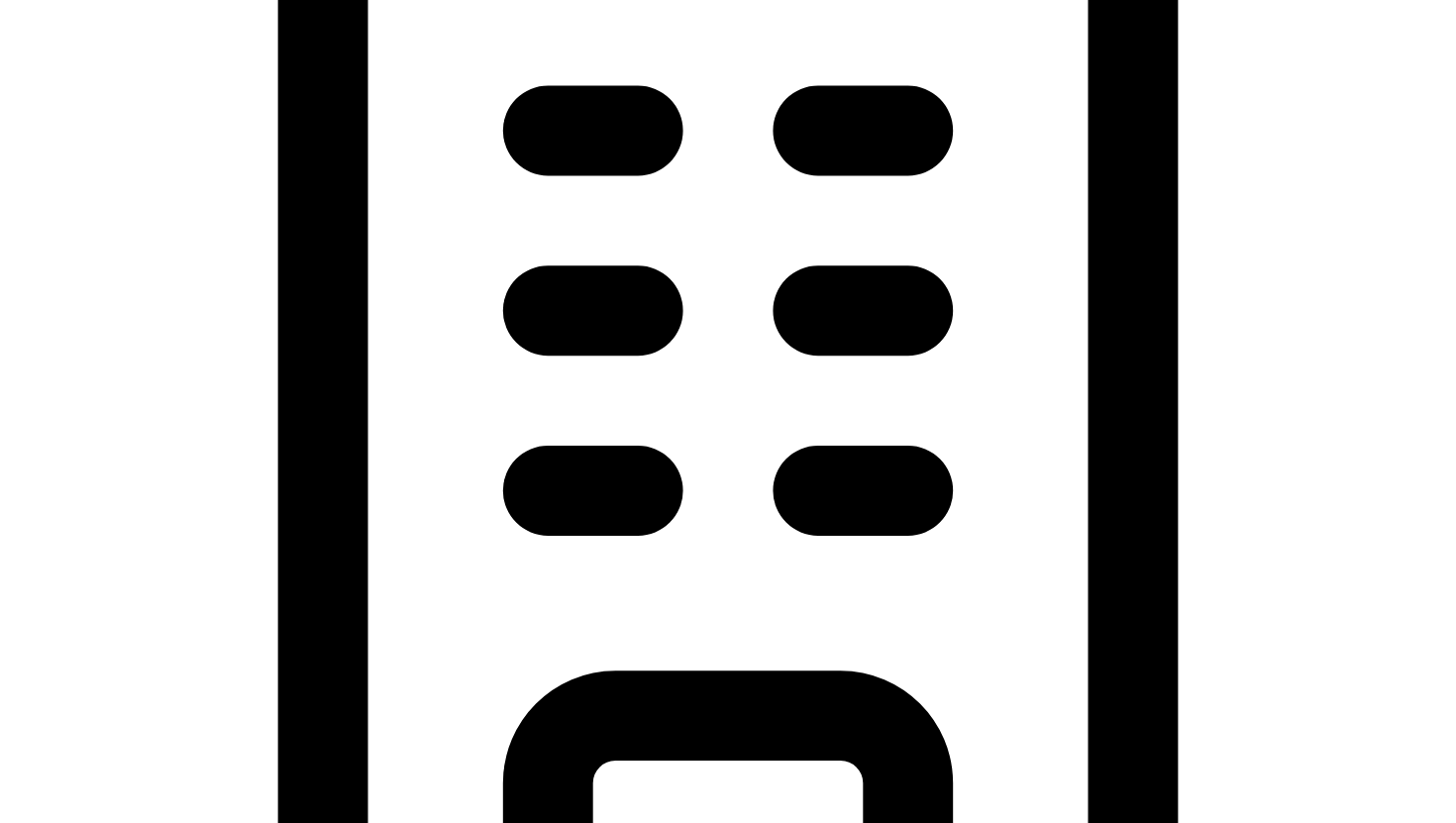 scroll, scrollTop: 605, scrollLeft: 0, axis: vertical 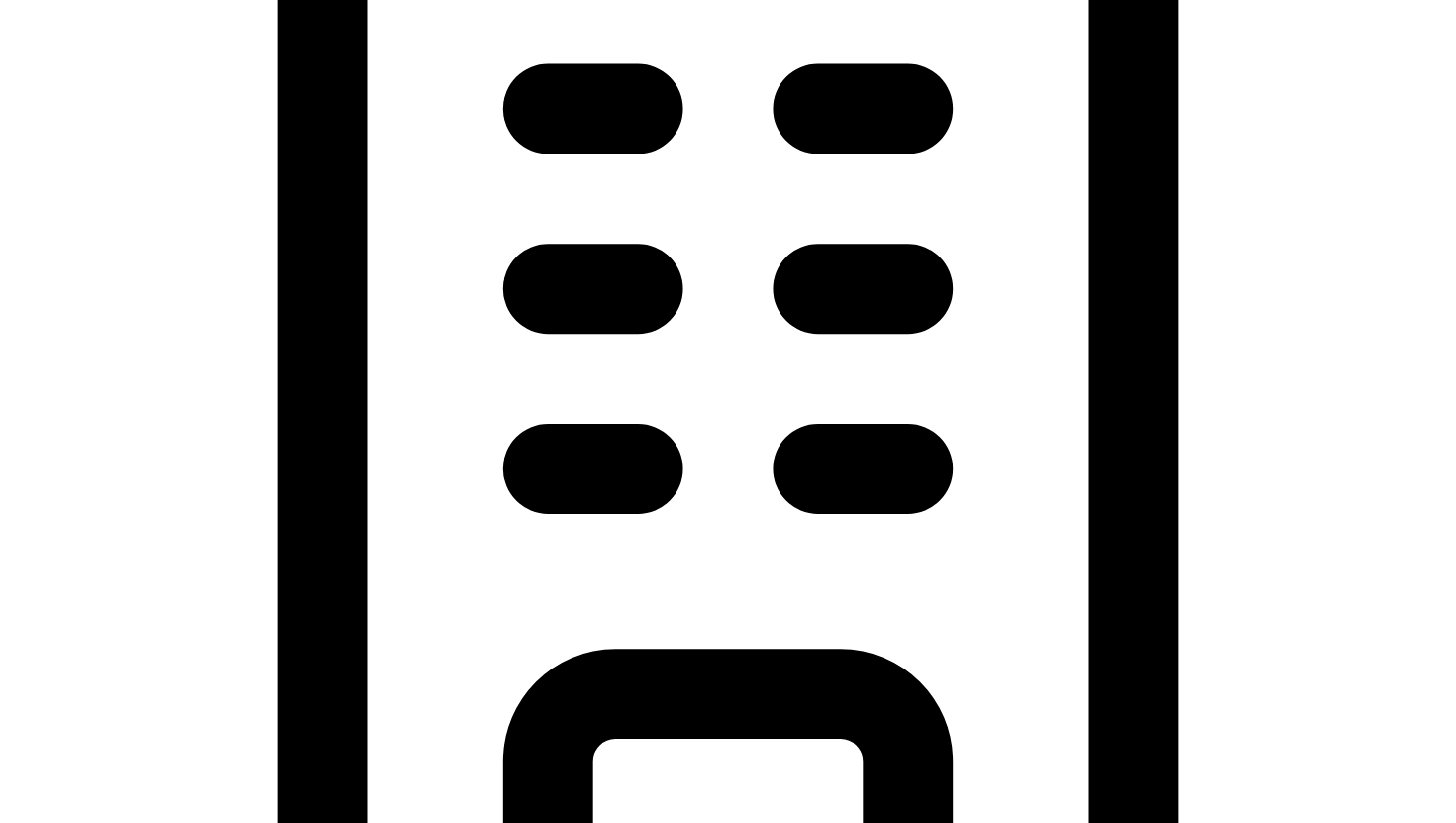 click on "18" at bounding box center [598, 13632] 